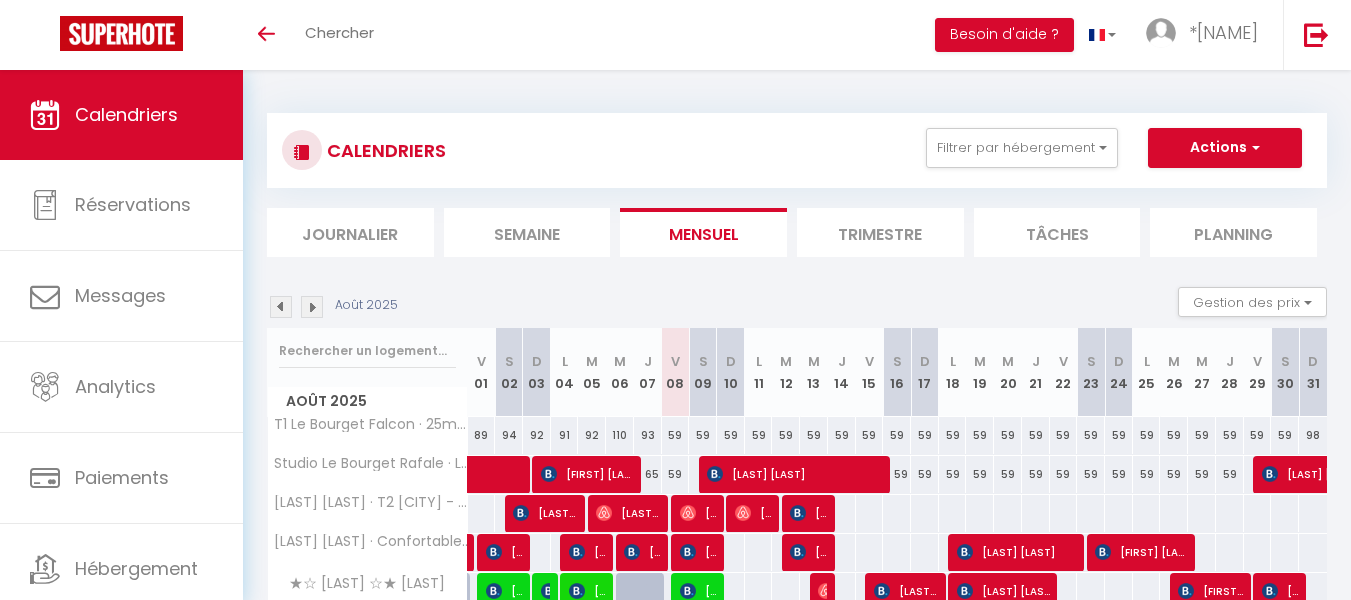 scroll, scrollTop: 339, scrollLeft: 0, axis: vertical 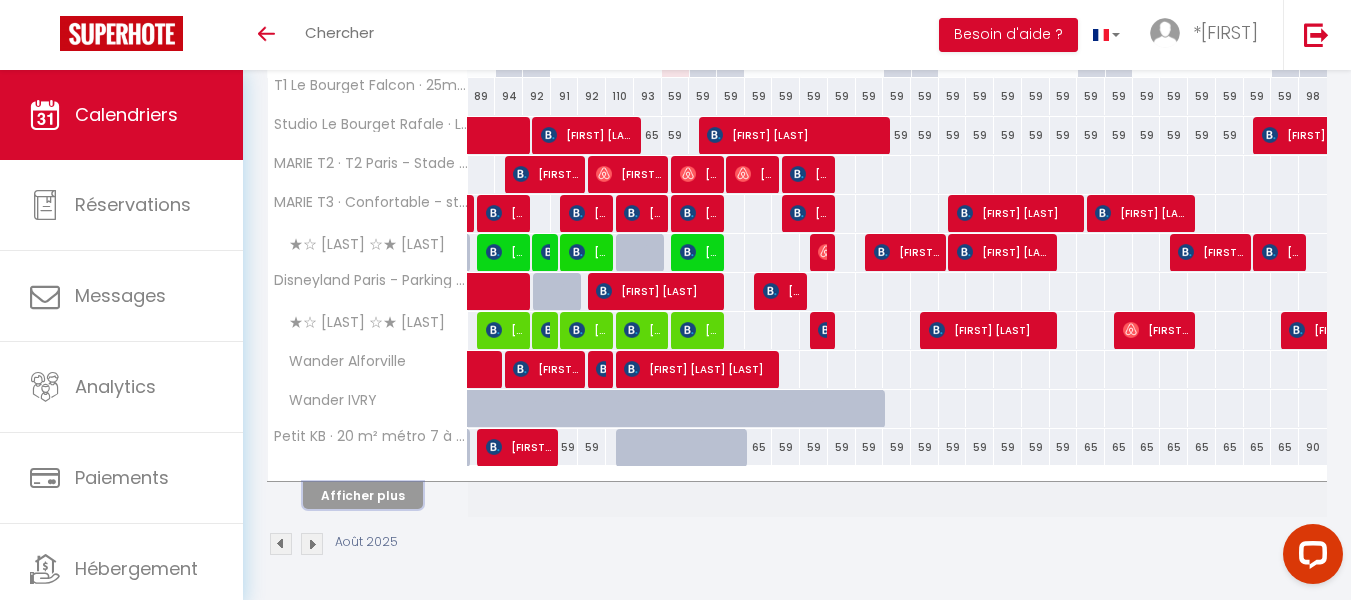 click on "Afficher plus" at bounding box center [363, 495] 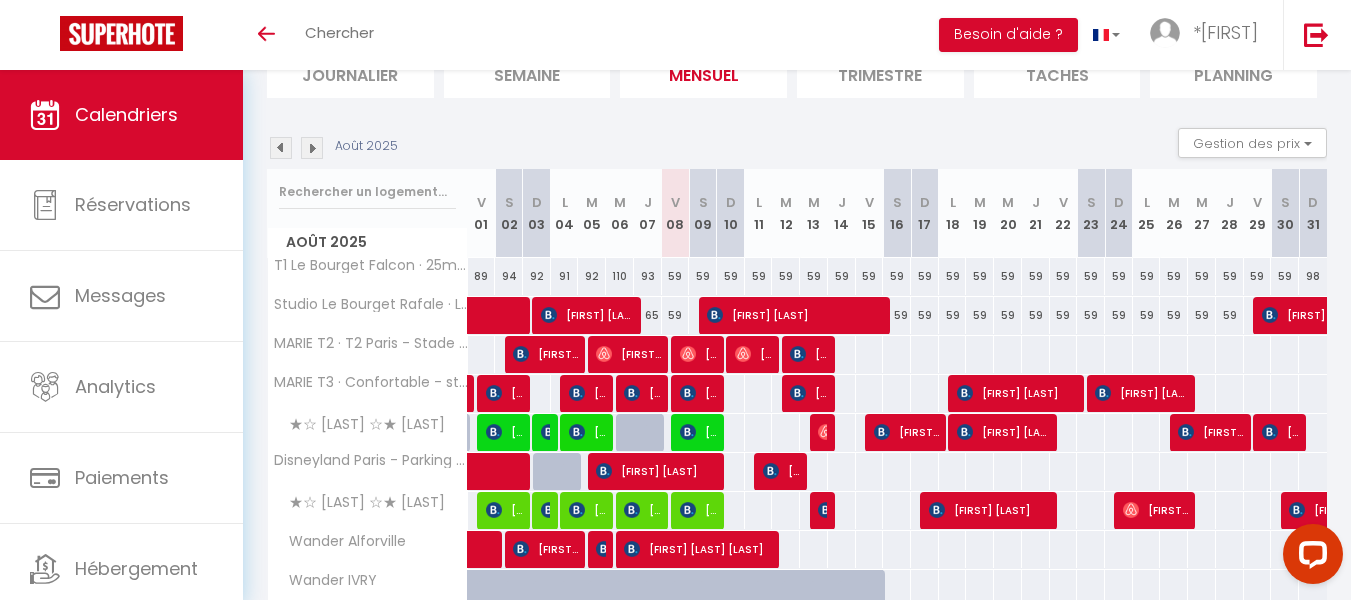 scroll, scrollTop: 180, scrollLeft: 0, axis: vertical 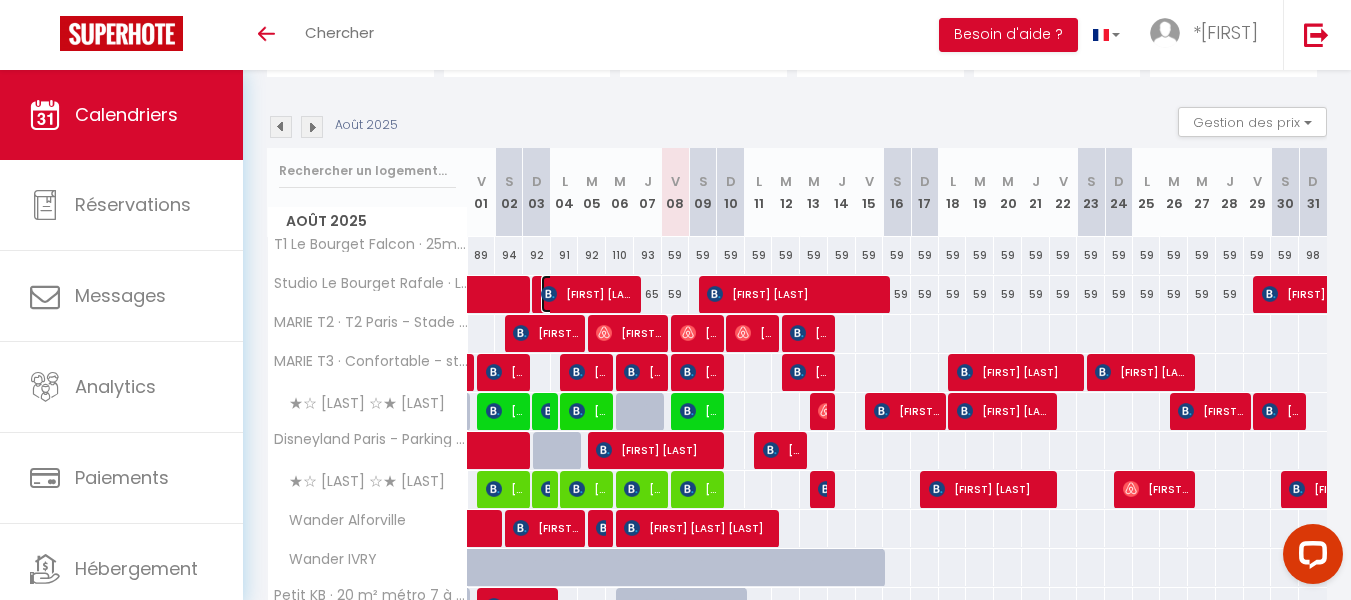 click on "[FIRST] [LAST]" at bounding box center [587, 294] 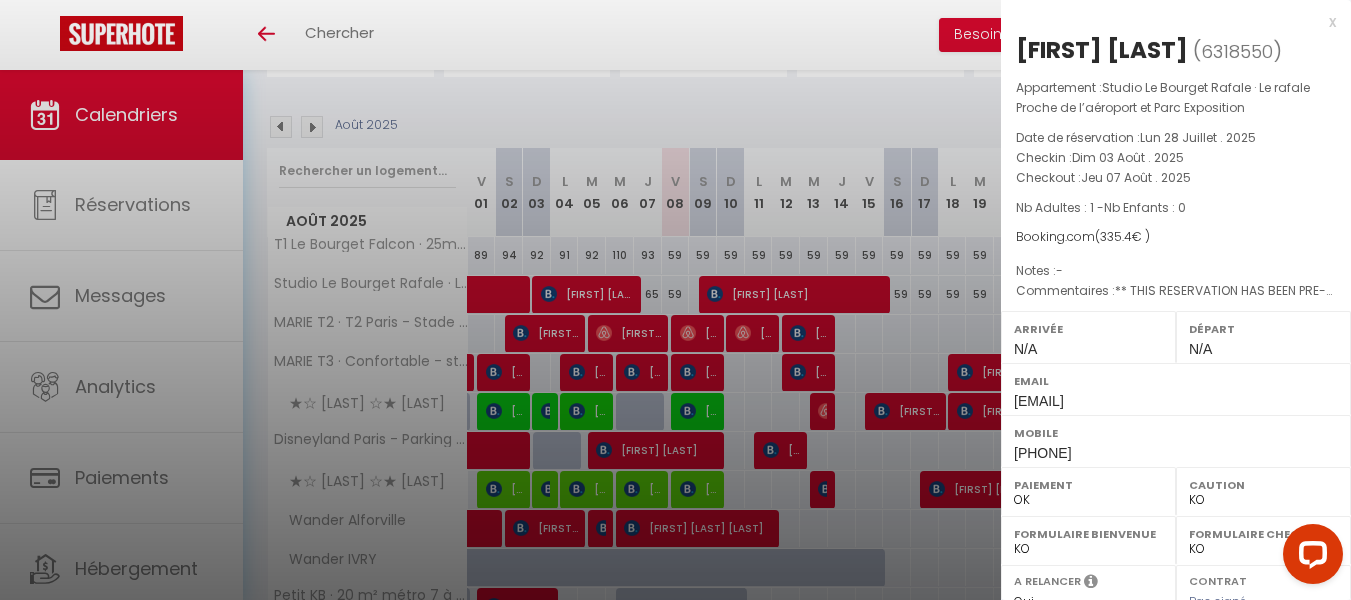 click on "x" at bounding box center [1168, 22] 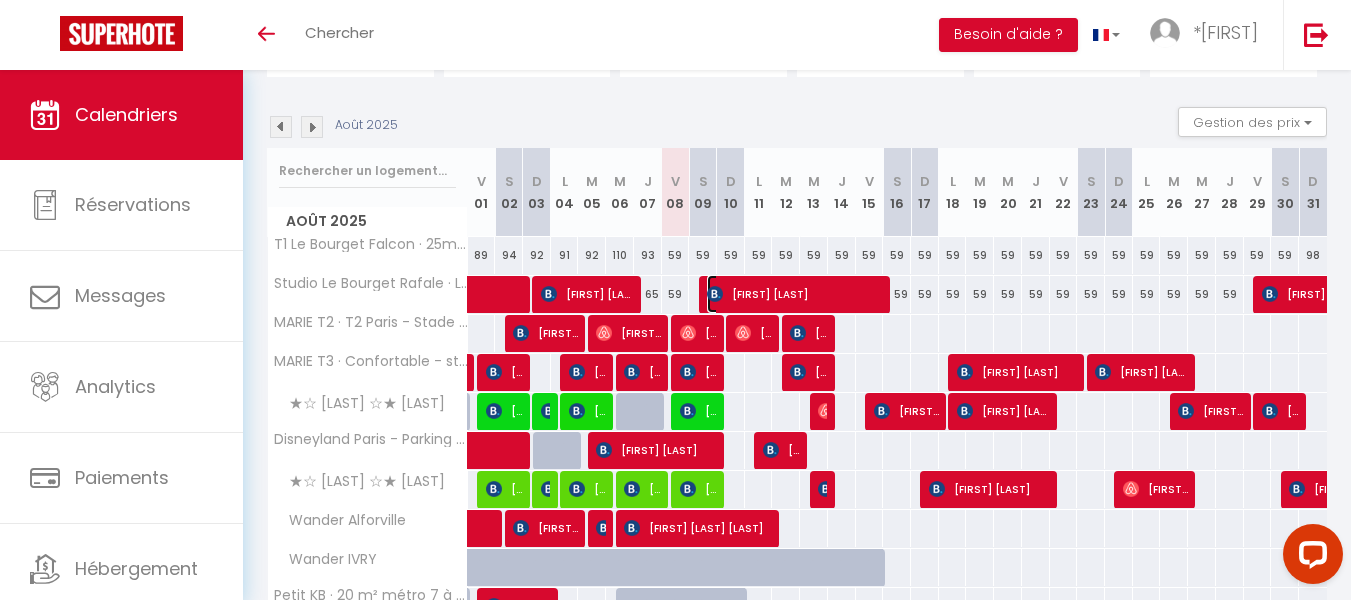 click on "[LAST] [LAST]" at bounding box center [795, 294] 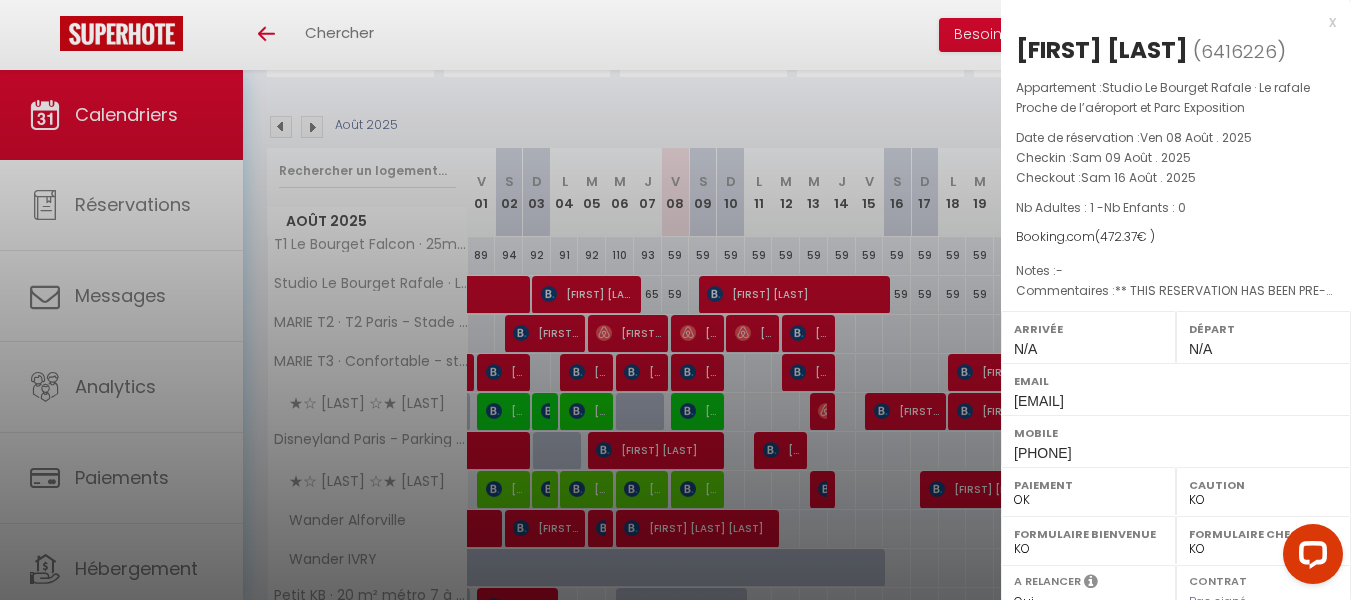 click on "x" at bounding box center [1168, 22] 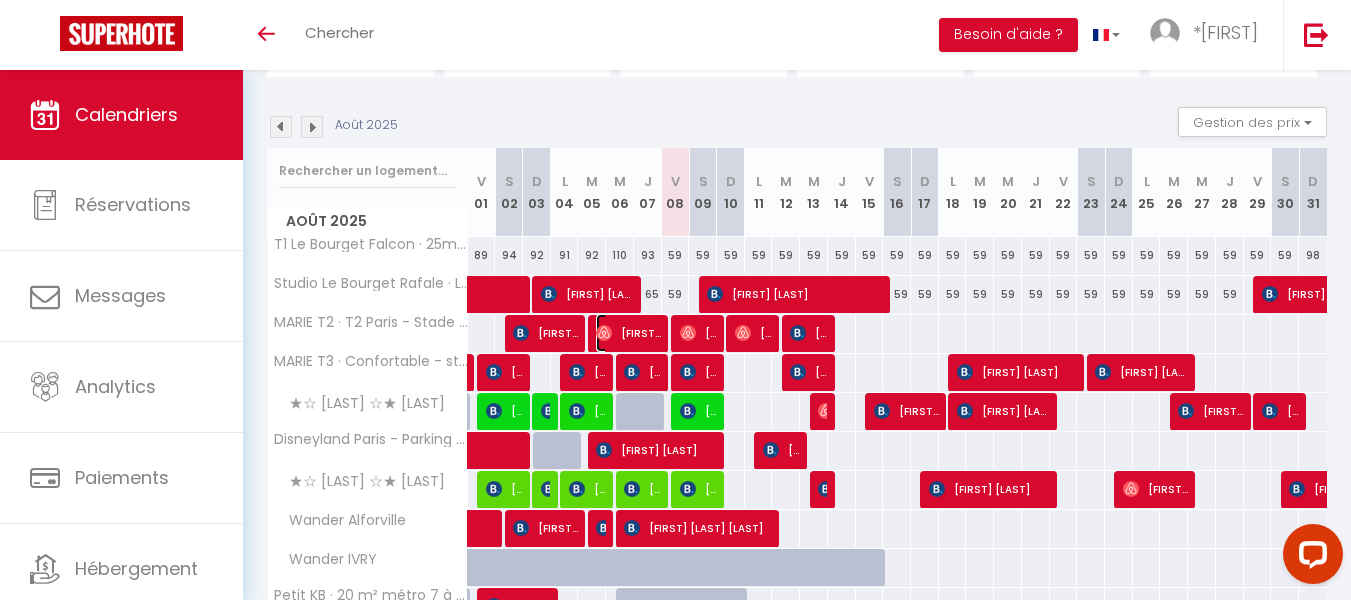 click on "[LAST] [LAST]" at bounding box center (628, 333) 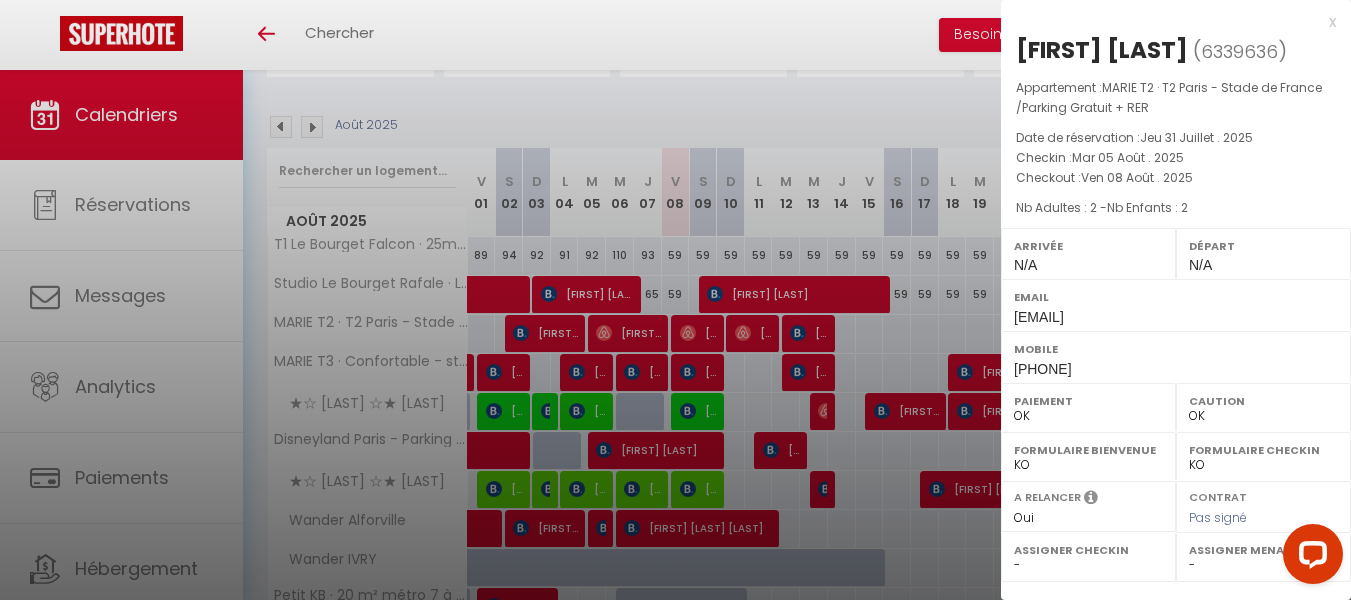 click on "x" at bounding box center (1168, 22) 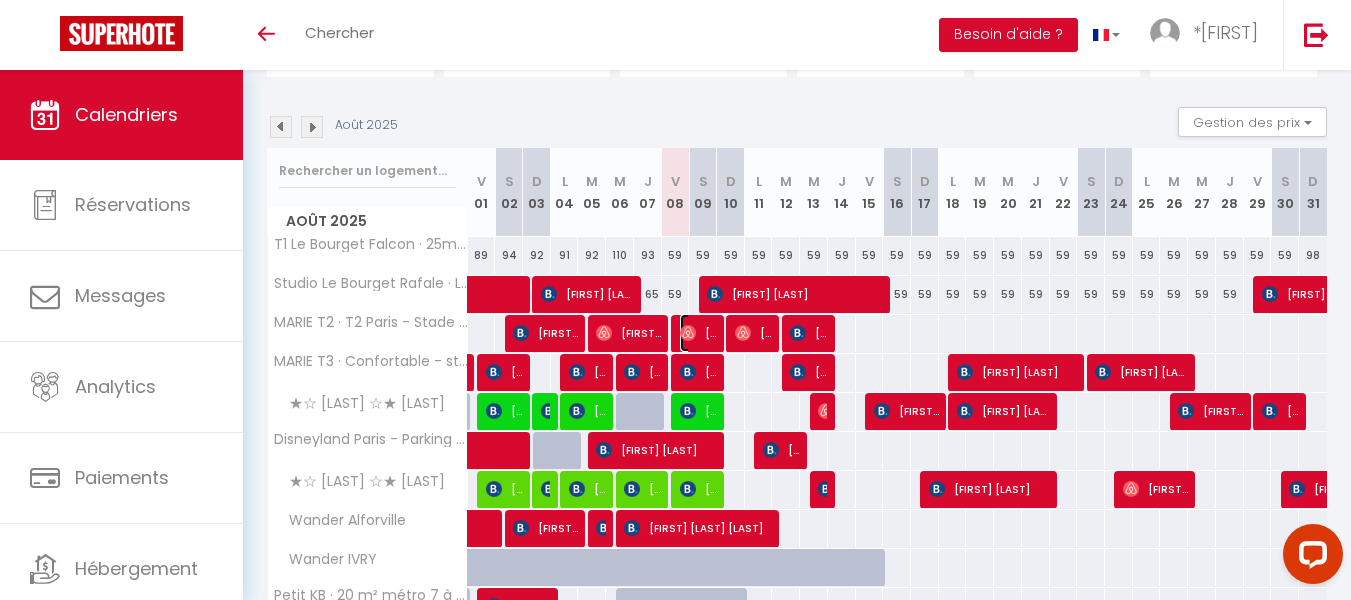 click on "[LAST] [LAST]" at bounding box center [698, 333] 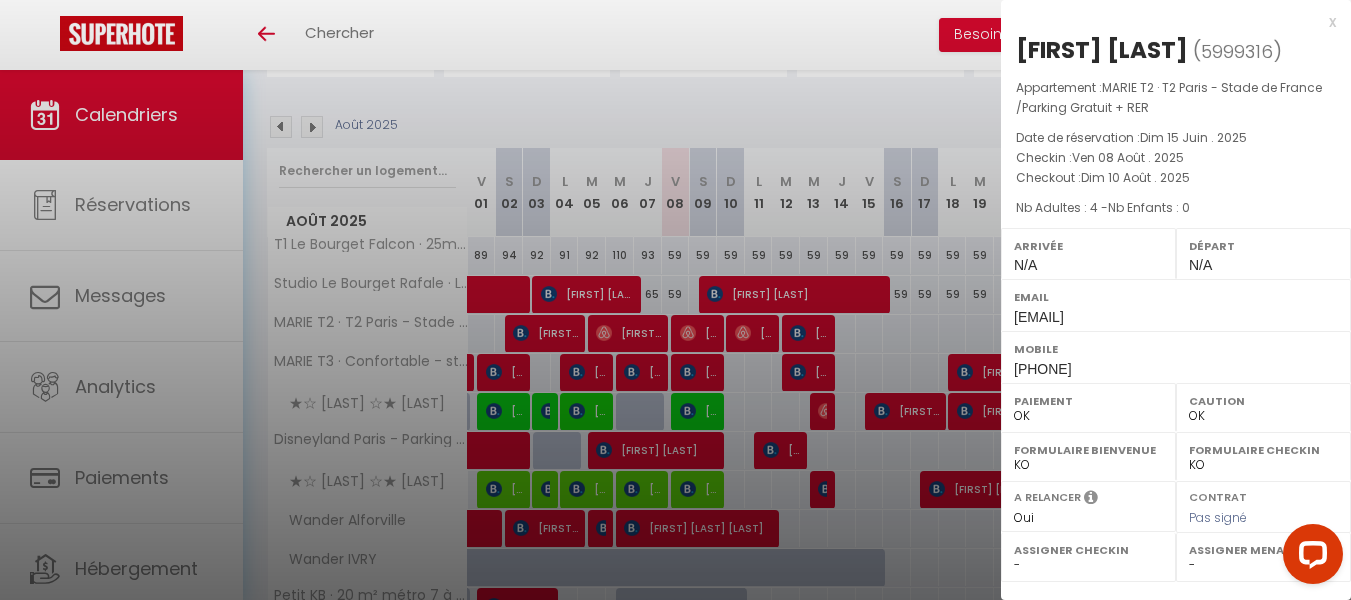 click on "x" at bounding box center (1168, 22) 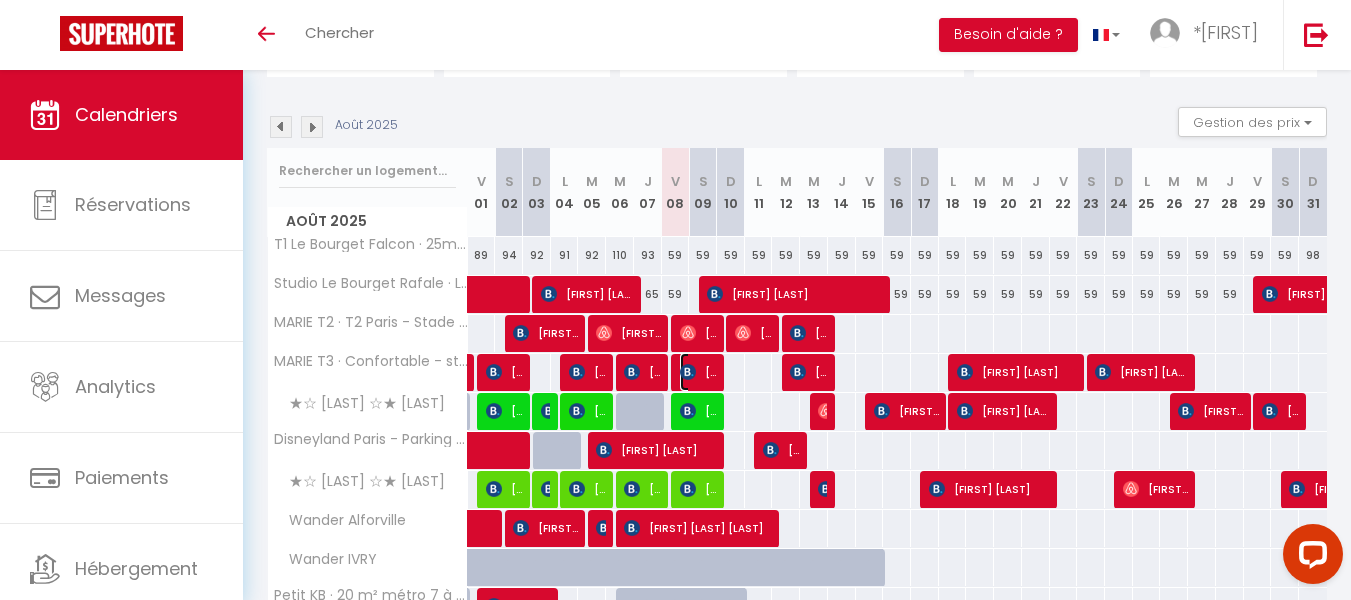 click on "[FIRST] [LAST]" at bounding box center (698, 372) 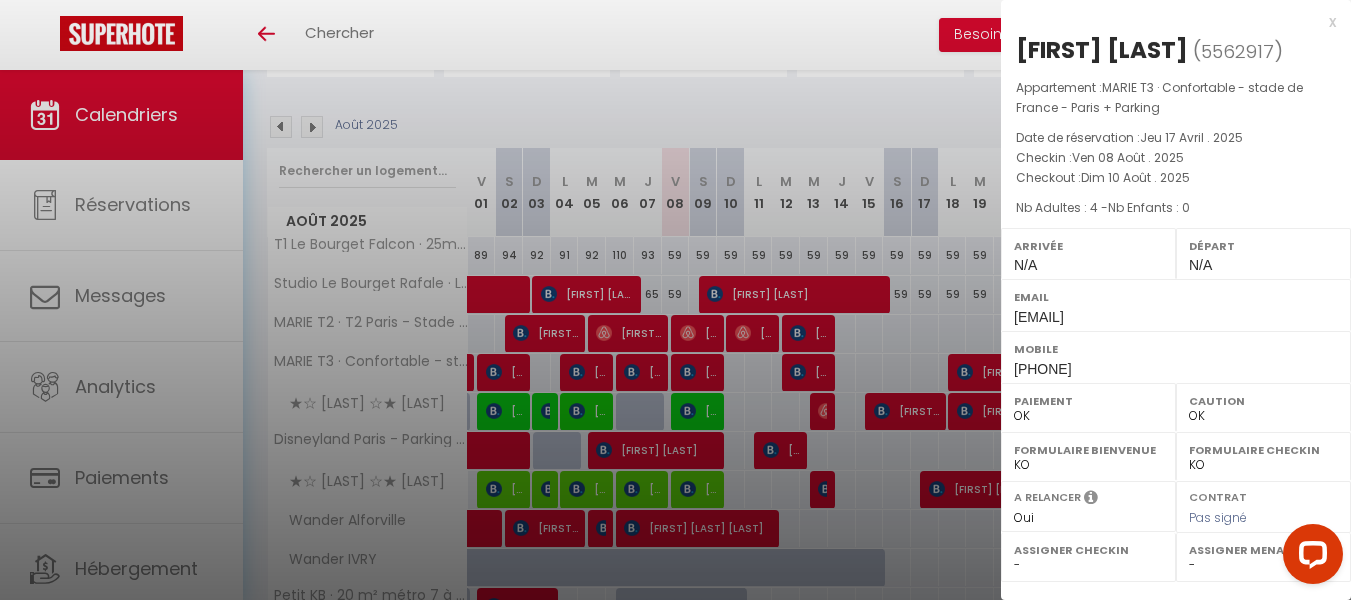 click on "x" at bounding box center (1168, 22) 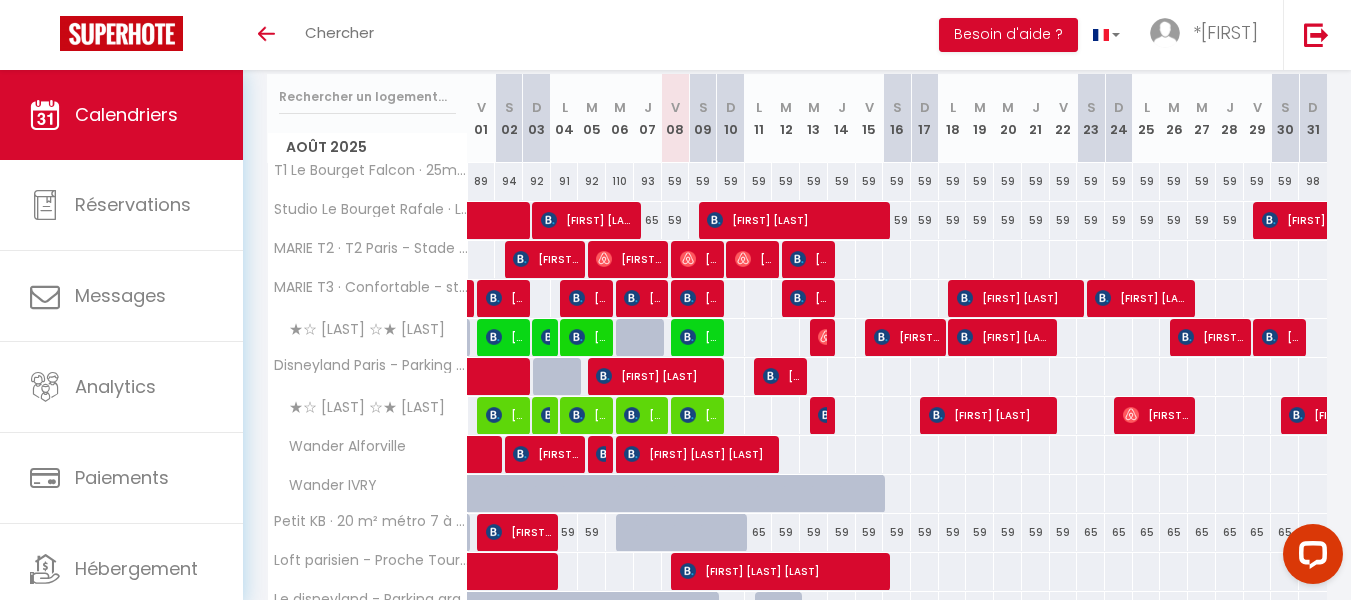 scroll, scrollTop: 262, scrollLeft: 0, axis: vertical 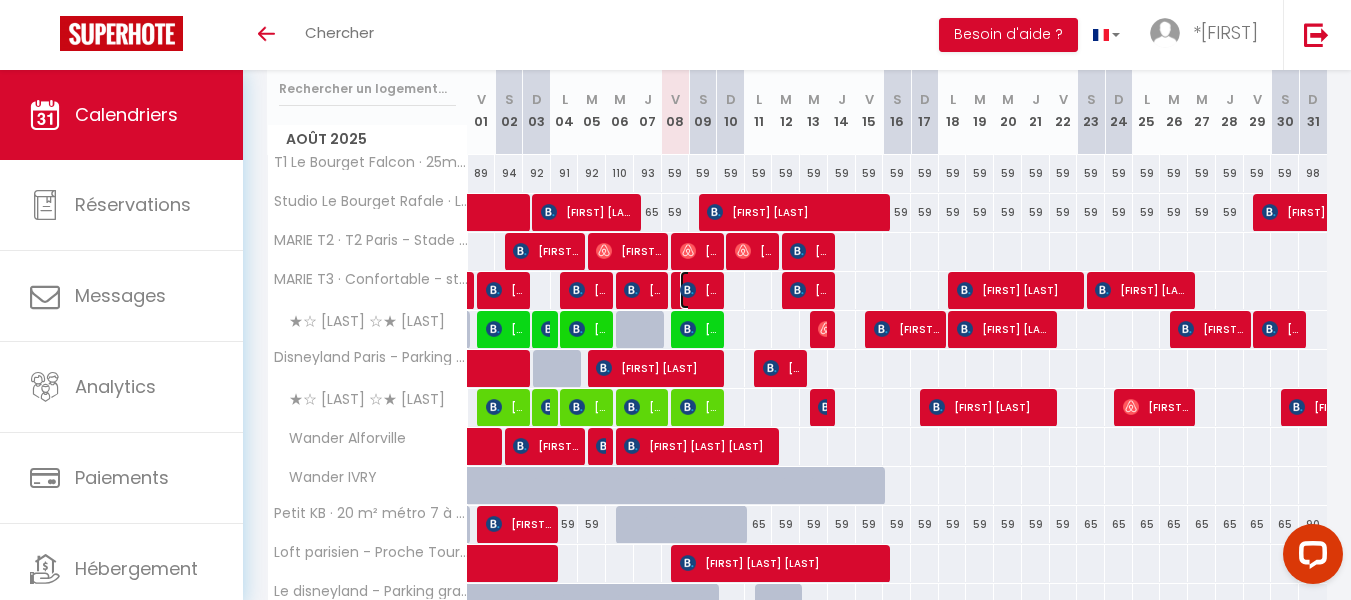 click on "[FIRST] [LAST]" at bounding box center (698, 290) 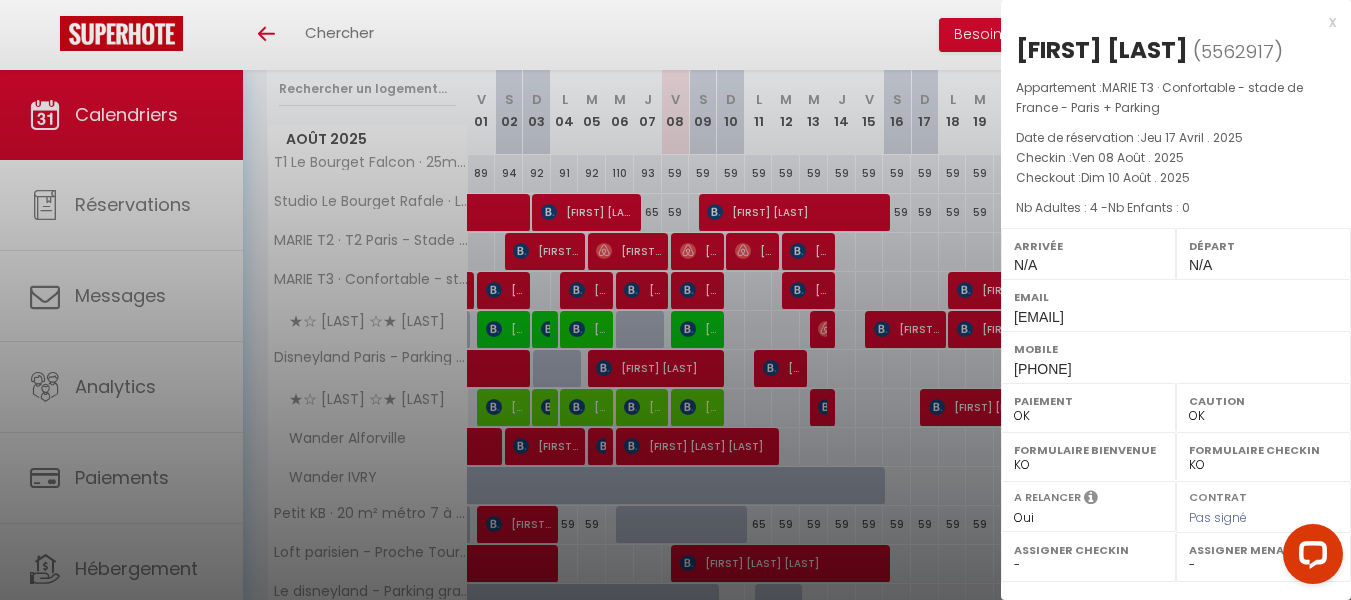 click on "x" at bounding box center (1168, 22) 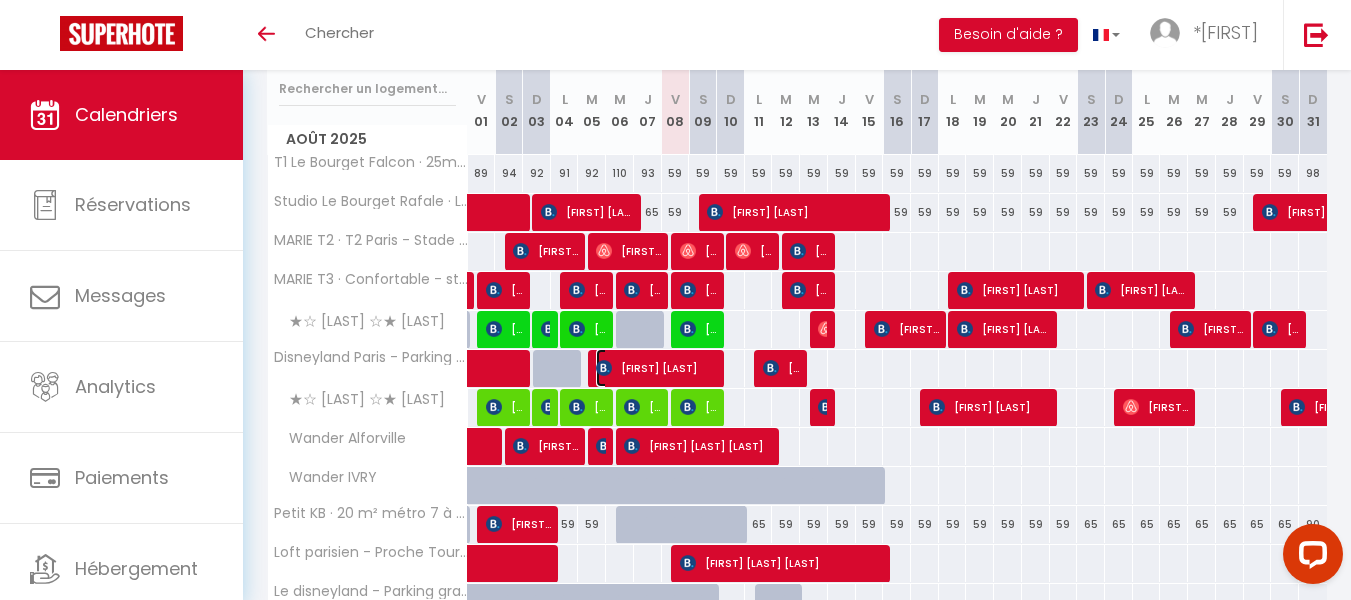 click on "[FIRST] [LAST]" at bounding box center [656, 368] 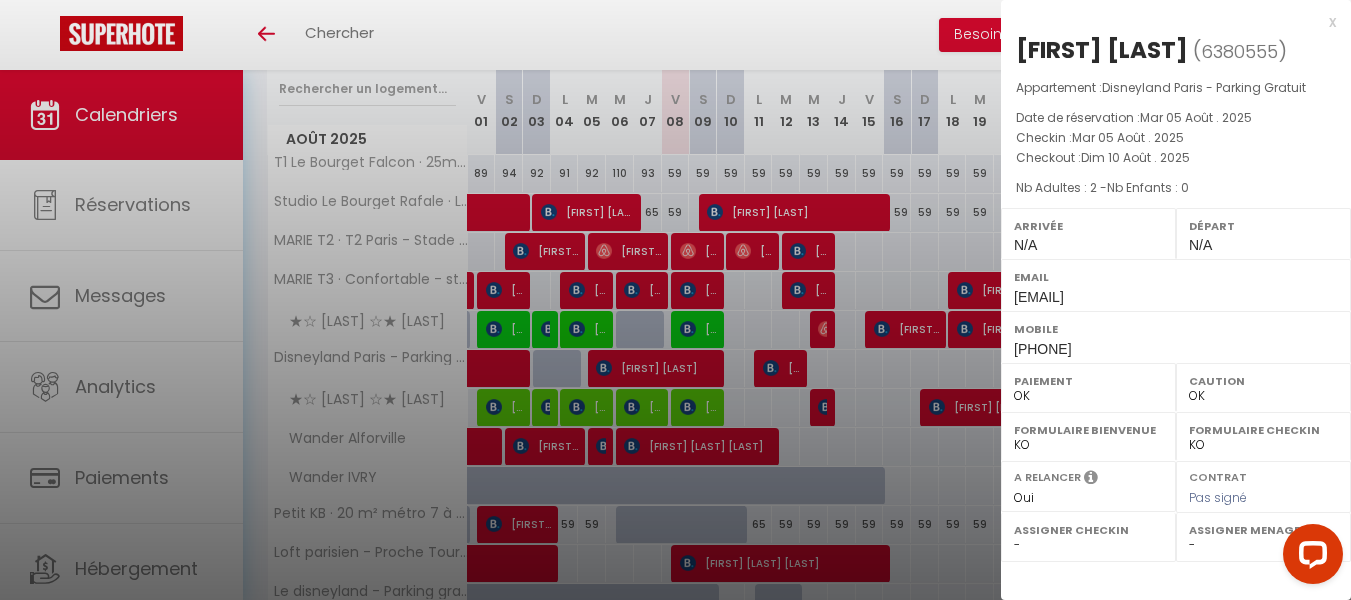 click on "x" at bounding box center (1168, 22) 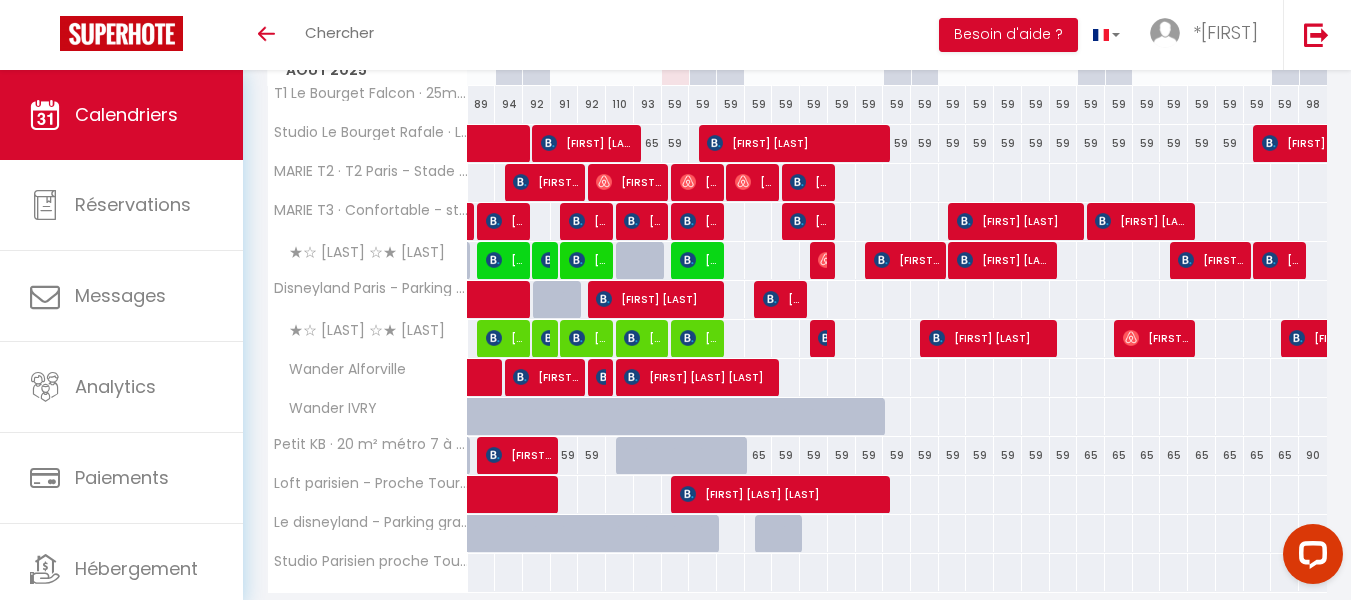 scroll, scrollTop: 333, scrollLeft: 0, axis: vertical 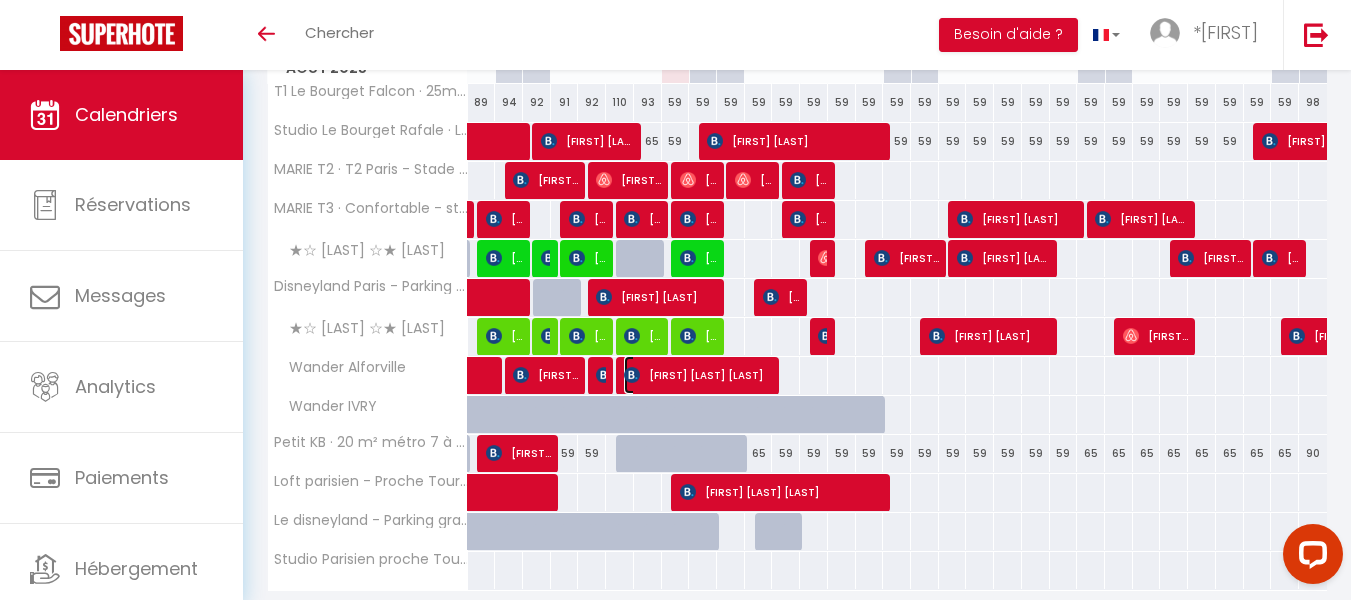 click on "[LAST] [FIRST] [LAST]" at bounding box center (698, 375) 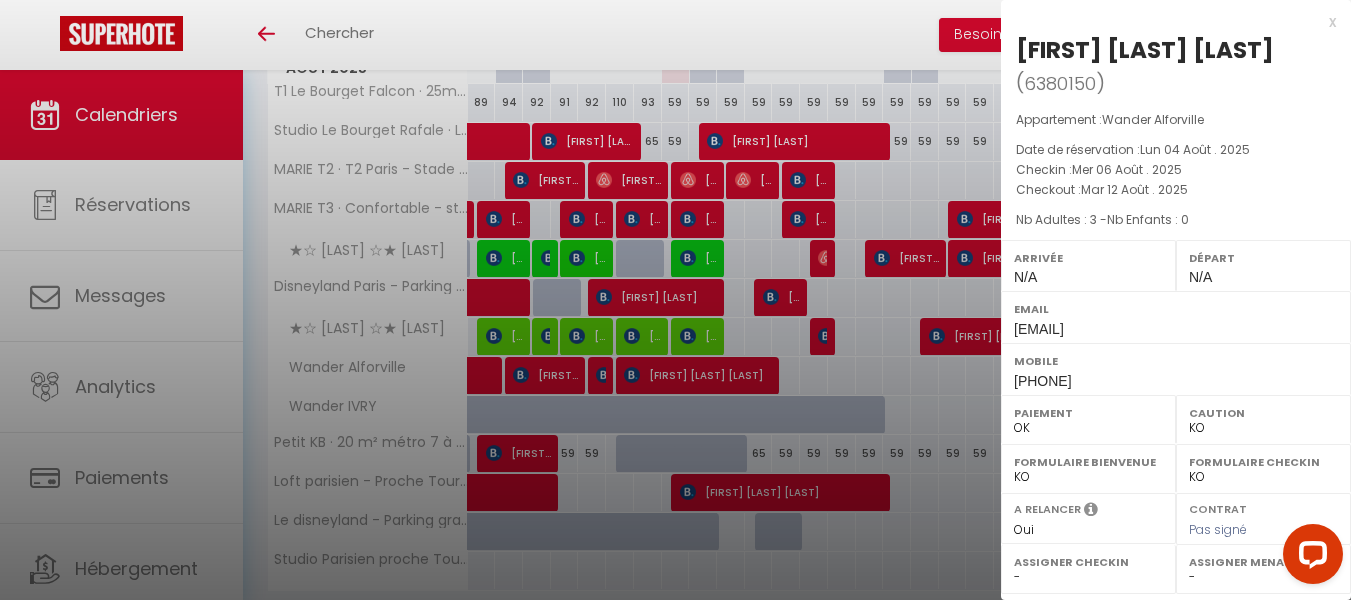 click on "x" at bounding box center [1168, 22] 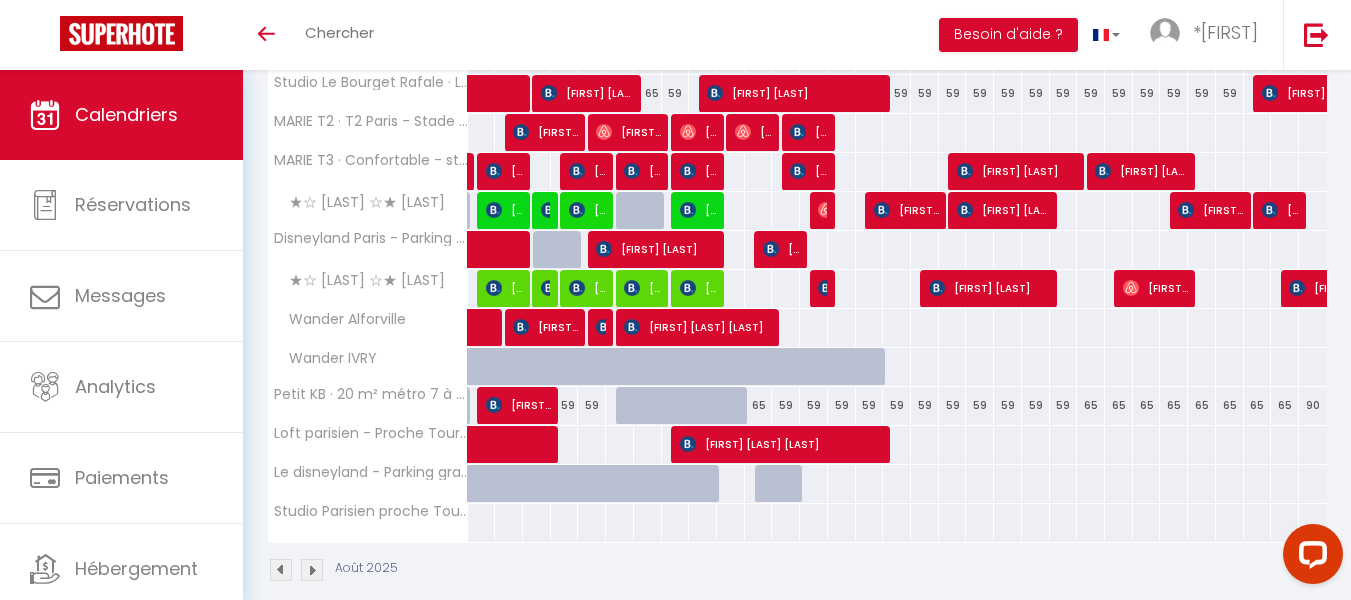 scroll, scrollTop: 383, scrollLeft: 0, axis: vertical 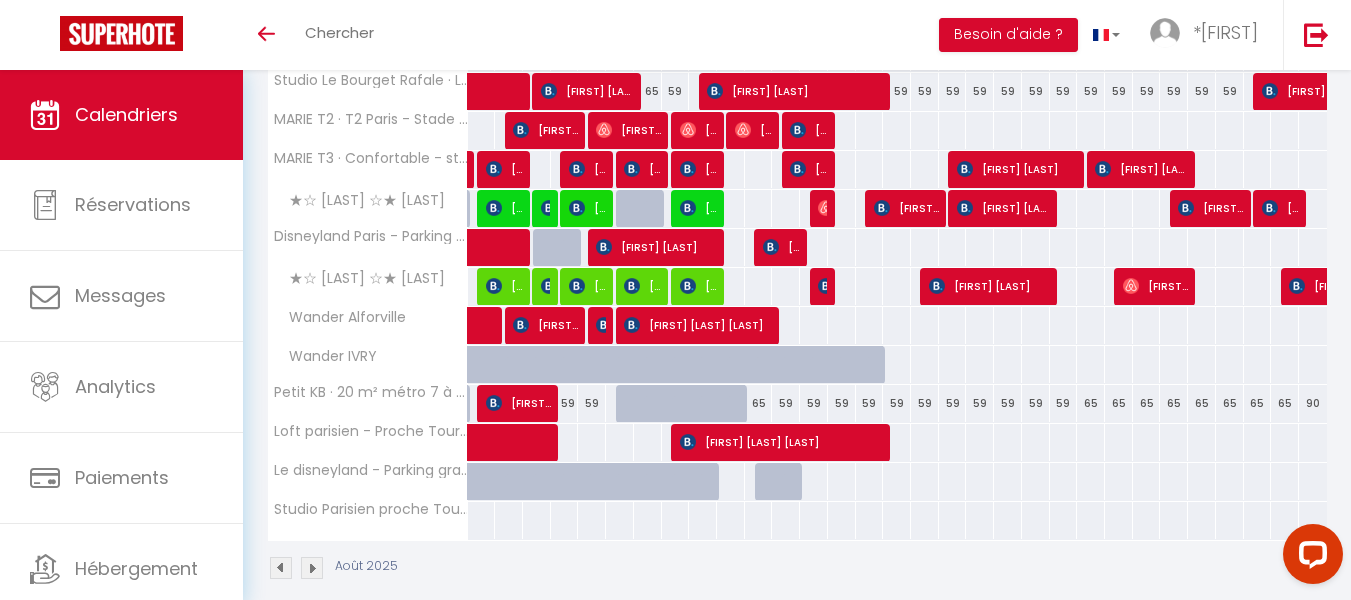 click at bounding box center (686, 415) 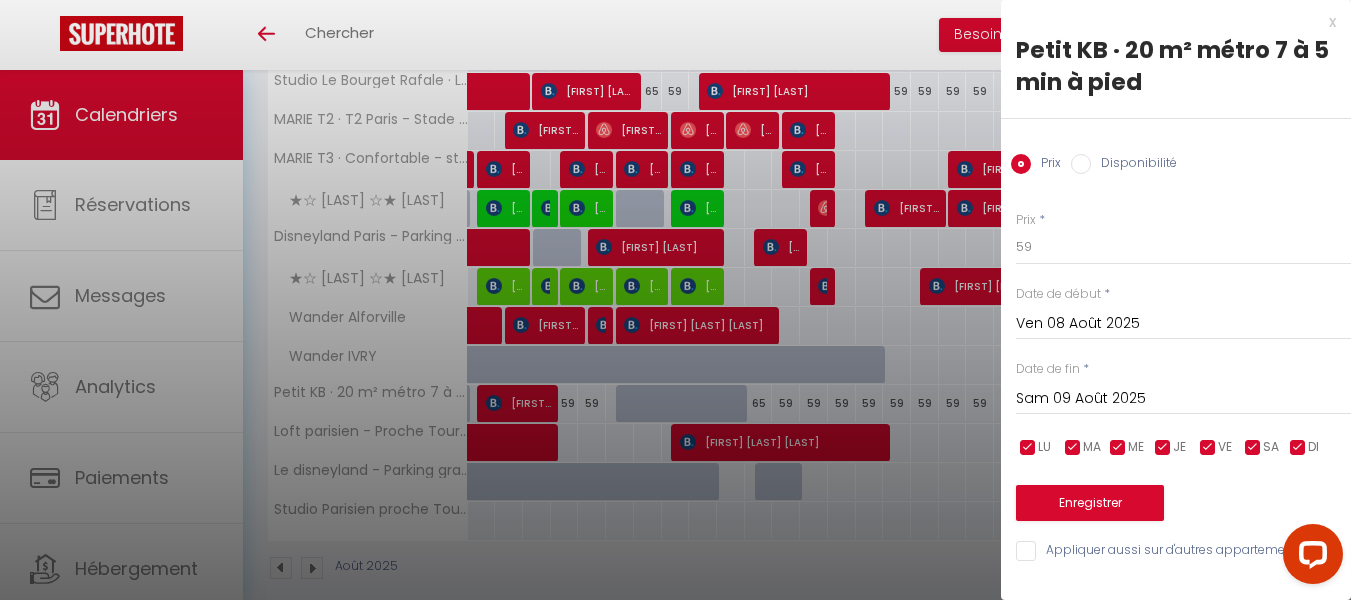 click on "x" at bounding box center (1168, 22) 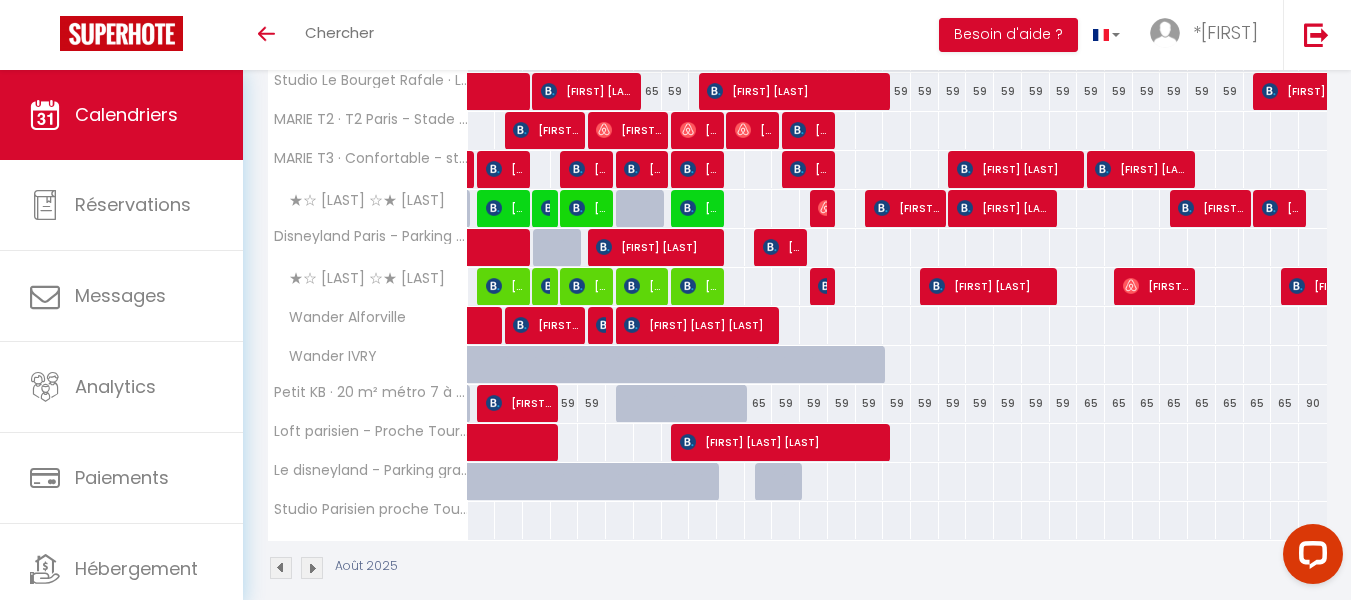 click at bounding box center [686, 493] 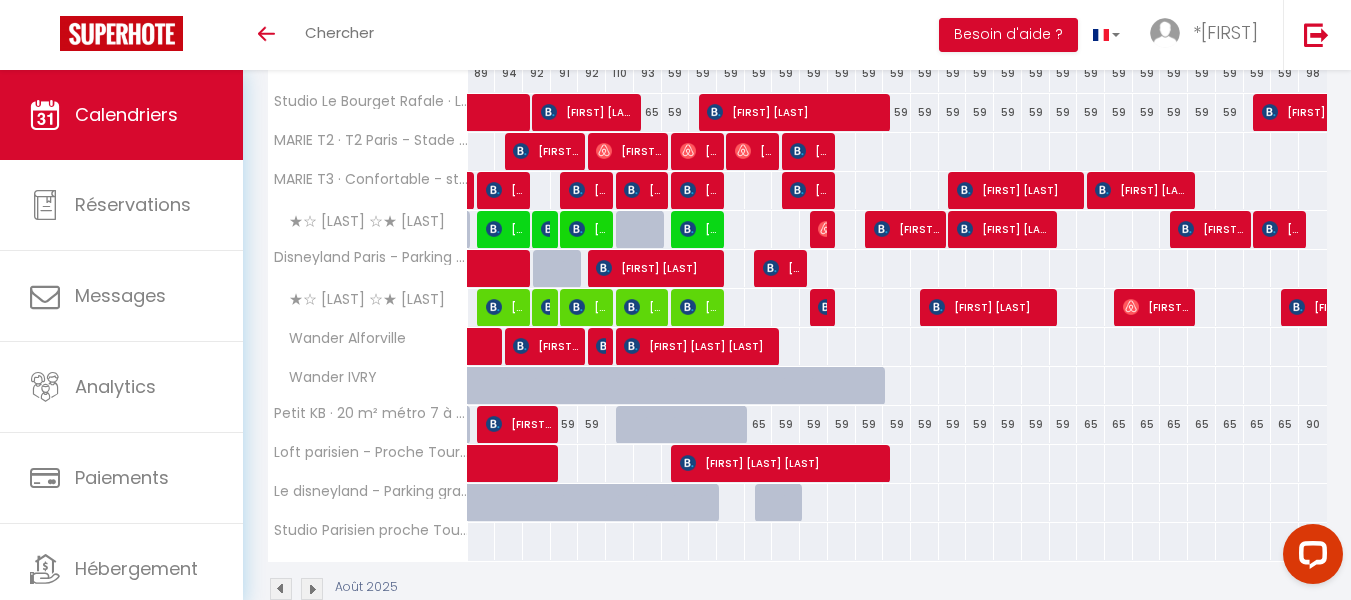 scroll, scrollTop: 360, scrollLeft: 0, axis: vertical 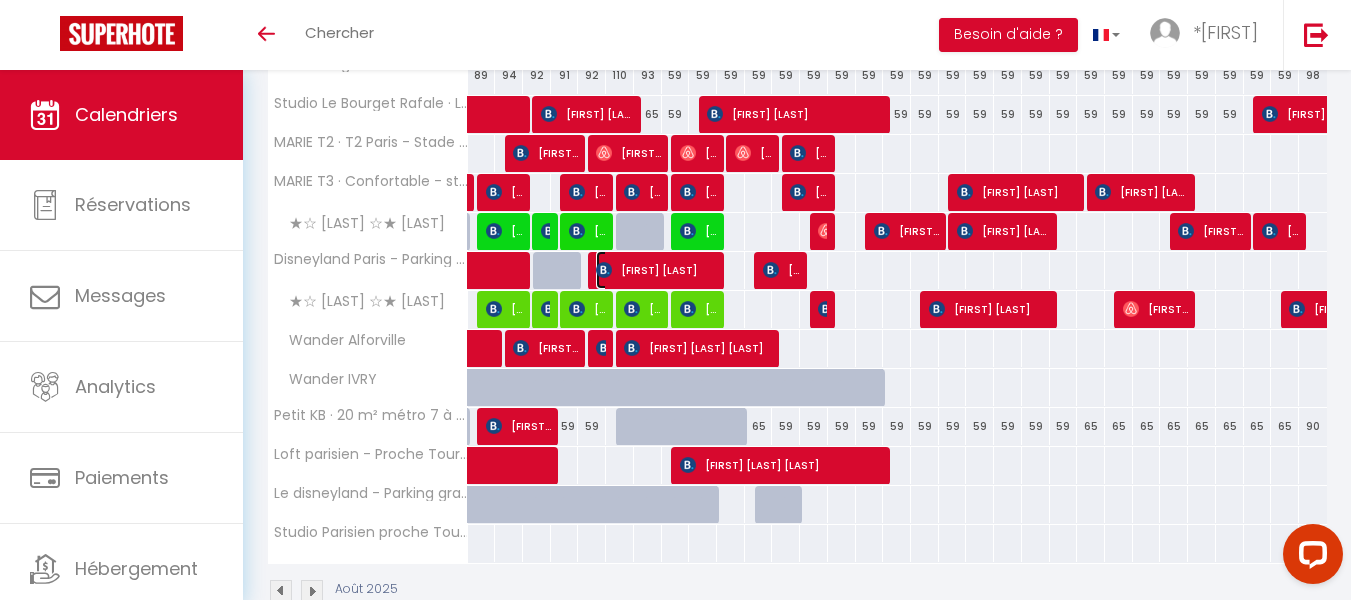 click on "[FIRST] [LAST]" at bounding box center (656, 270) 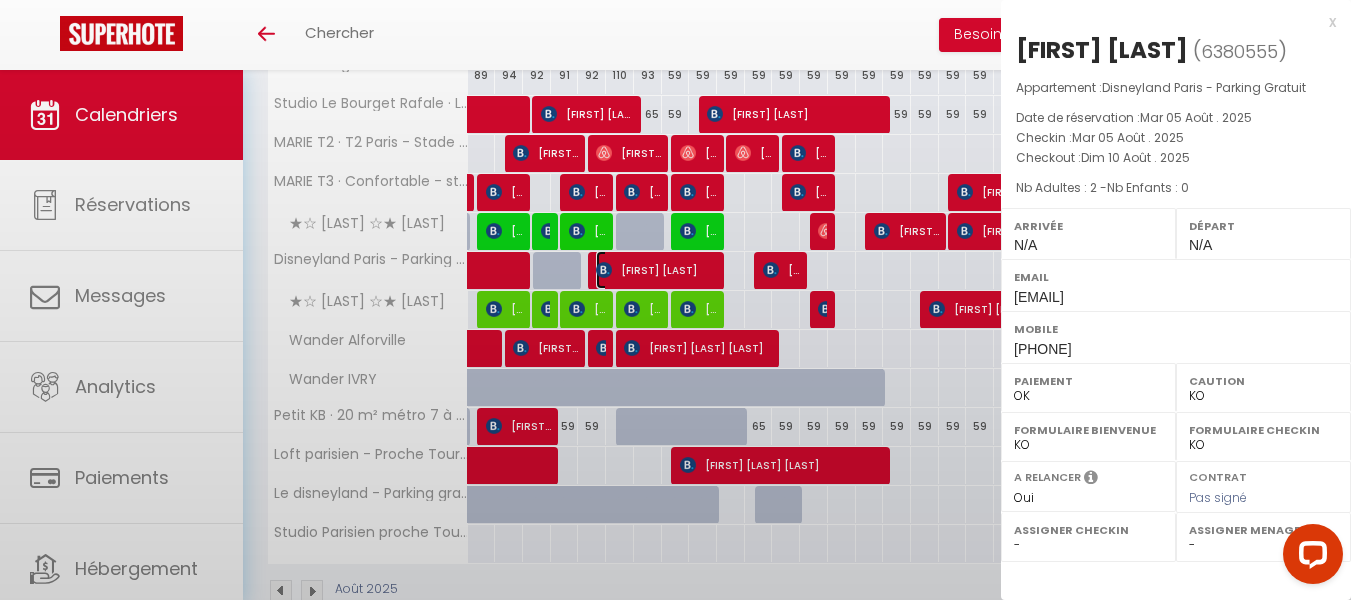 select on "OK" 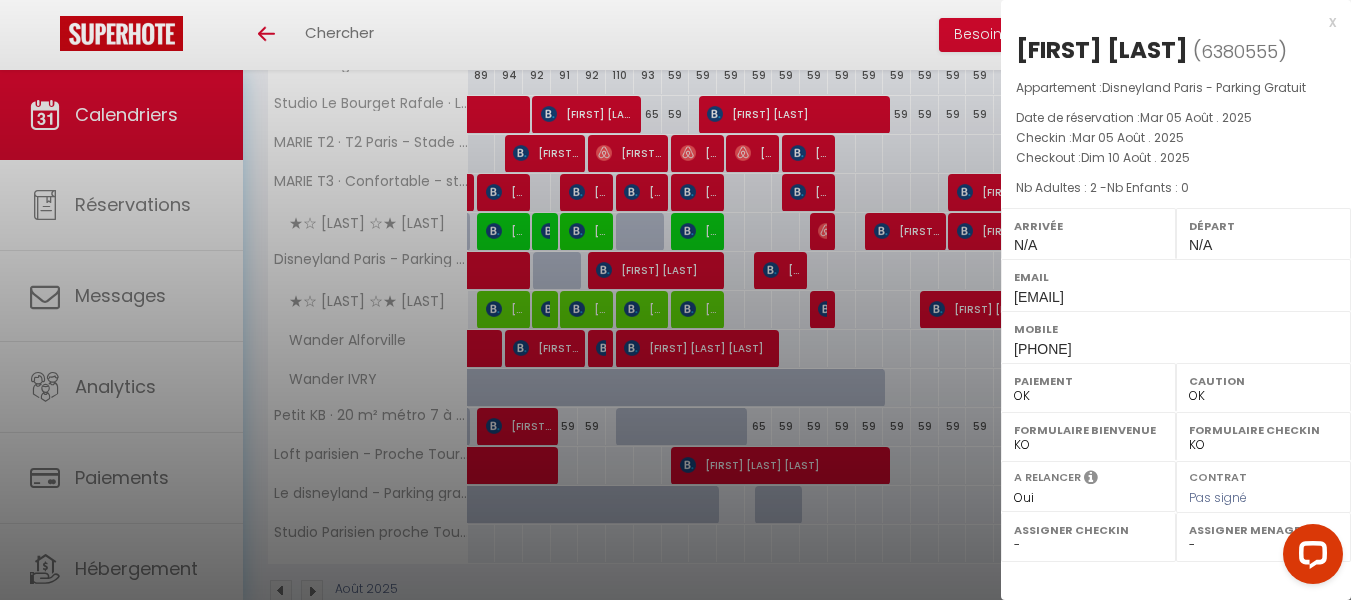 click on "x" at bounding box center [1168, 22] 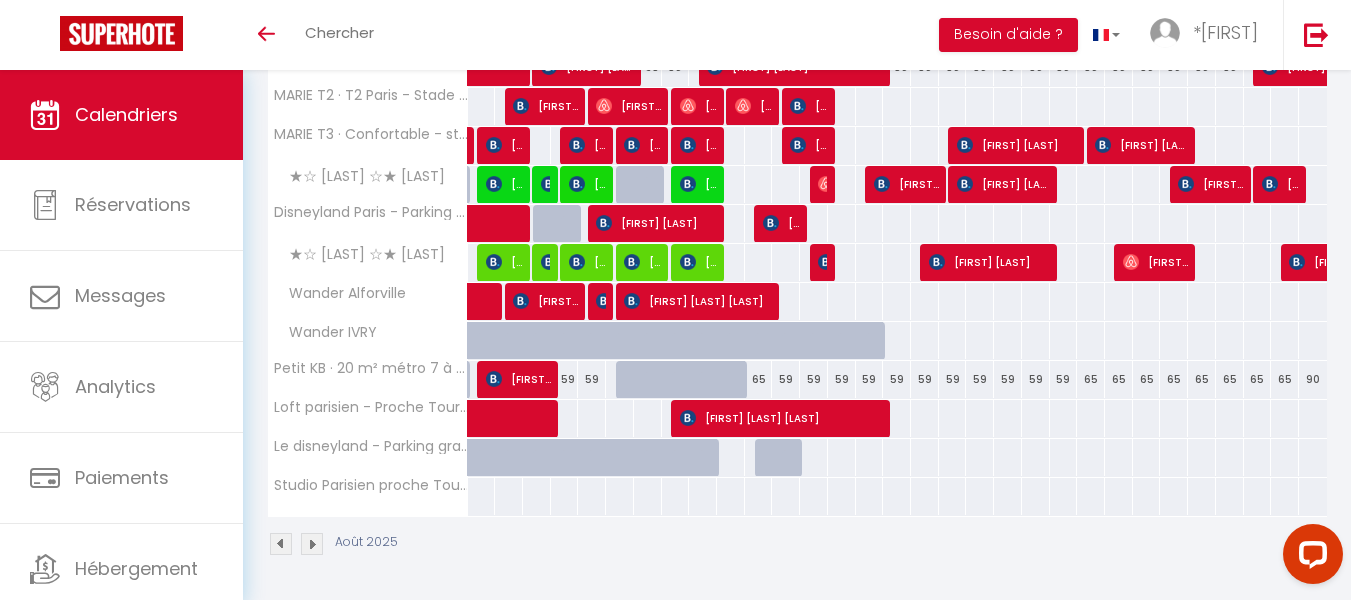 scroll, scrollTop: 406, scrollLeft: 0, axis: vertical 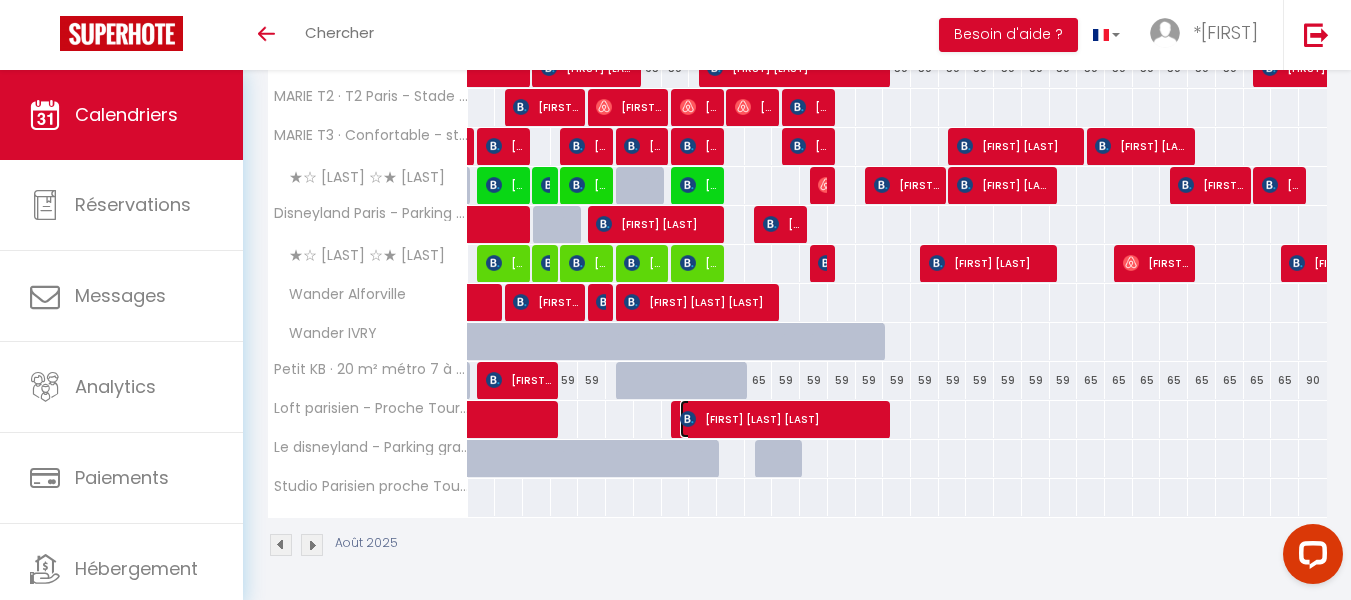 click on "Ronivaldo Henrique Proença Sutil" at bounding box center [782, 419] 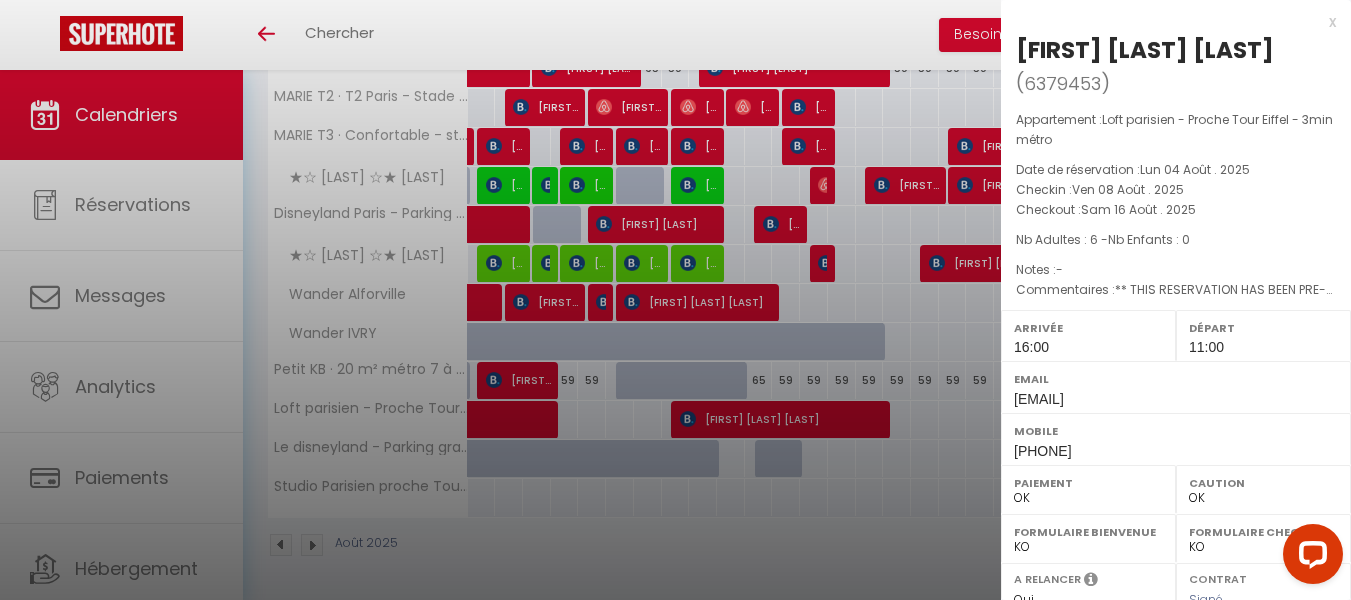click on "x
Ronivaldo Henrique Proença Sutil
( 6379453 )
Appartement :
Loft parisien - Proche Tour Eiffel - 3min métro
Date de réservation :
Lun 04 Août . 2025
Checkin :
Ven 08 Août . 2025
Checkout :
Sam 16 Août . 2025
Nb Adultes : 6 -
Nb Enfants :
0
Notes :
-
Commentaires :
Arrivée
16:00   Départ
11:00   Email
rsutil.351752@guest.booking.com   Mobile
+34633050102   Paiement
OK   KO   Caution   OK   KO   Formulaire Bienvenue
OK   KO" at bounding box center (1176, 441) 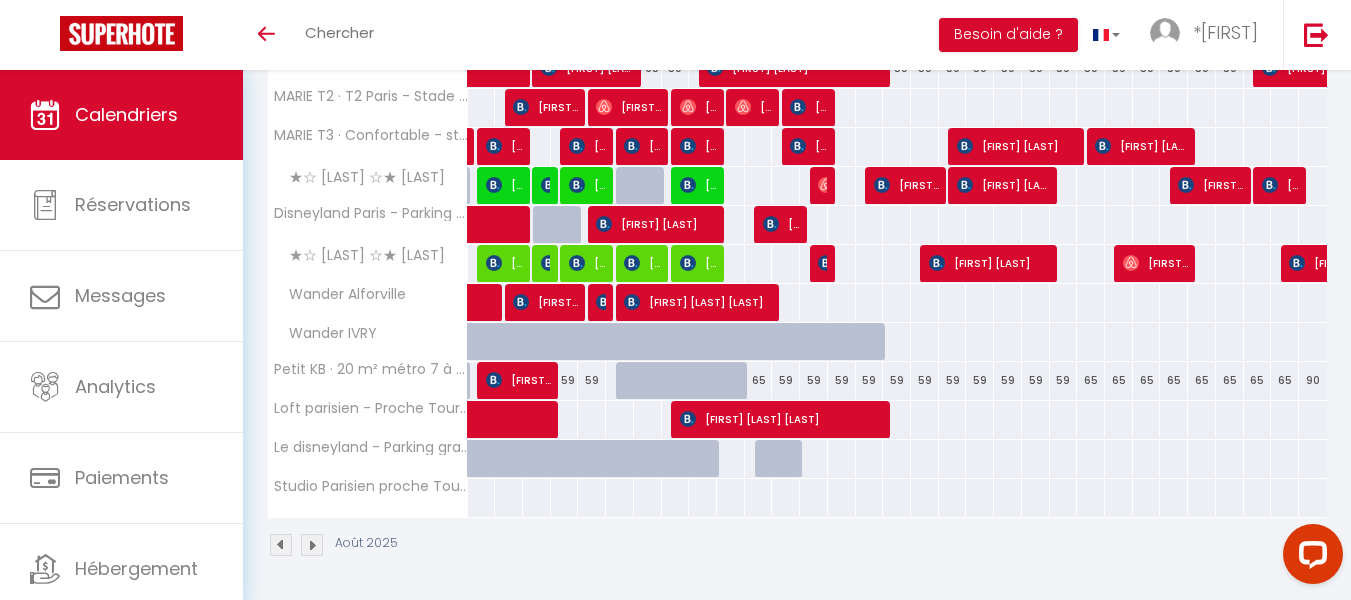 click at bounding box center (731, 381) 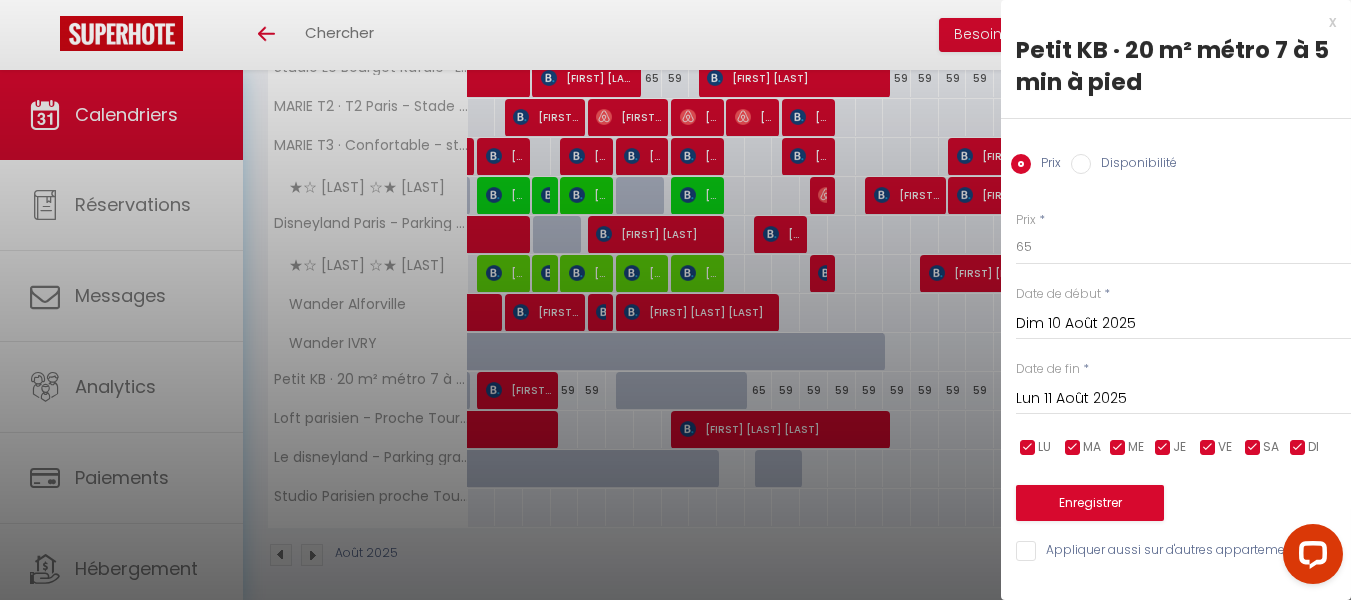 scroll, scrollTop: 407, scrollLeft: 0, axis: vertical 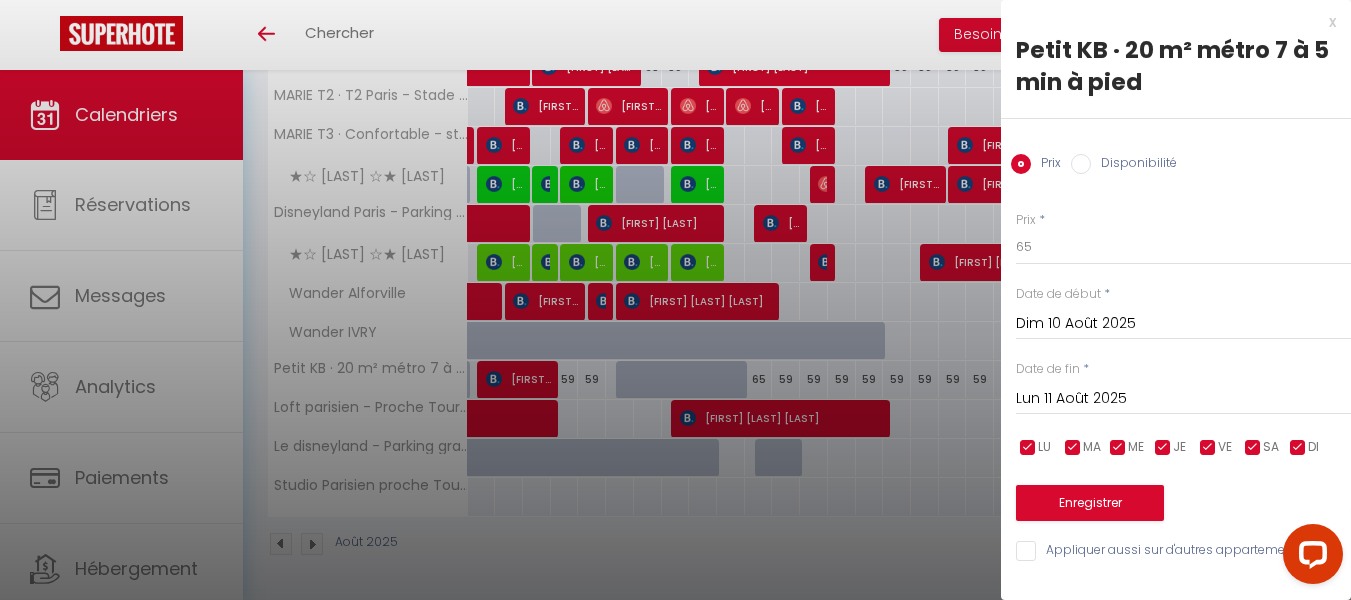 click on "x" at bounding box center (1168, 22) 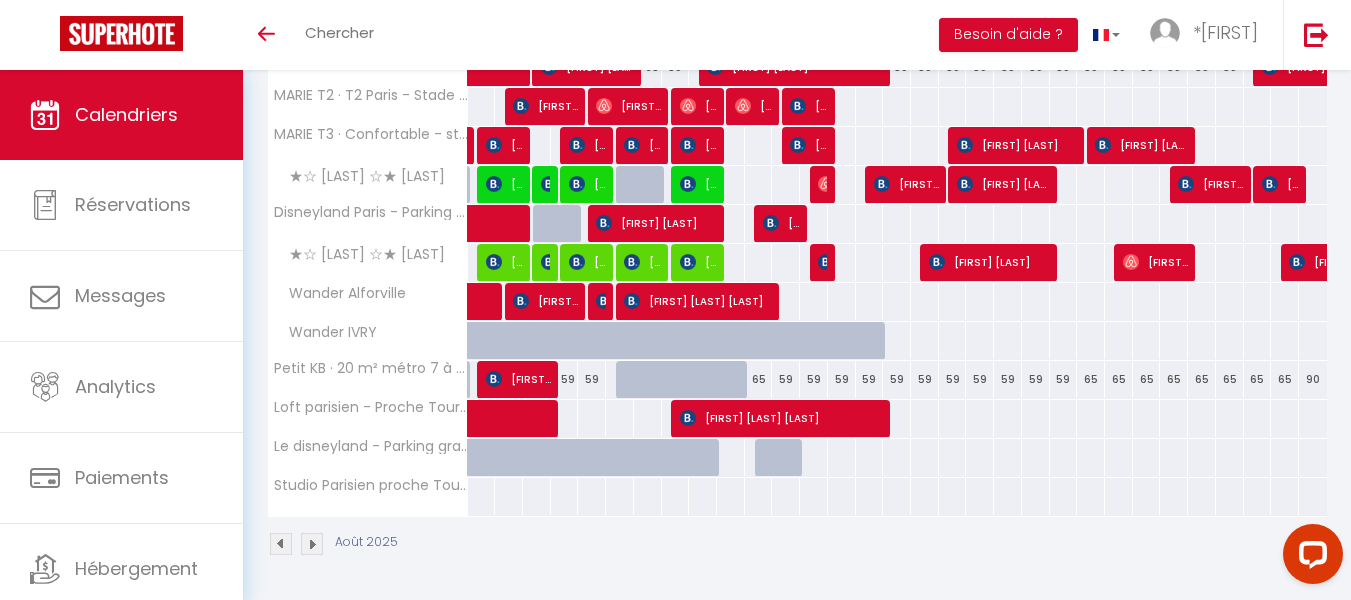 click at bounding box center (658, 391) 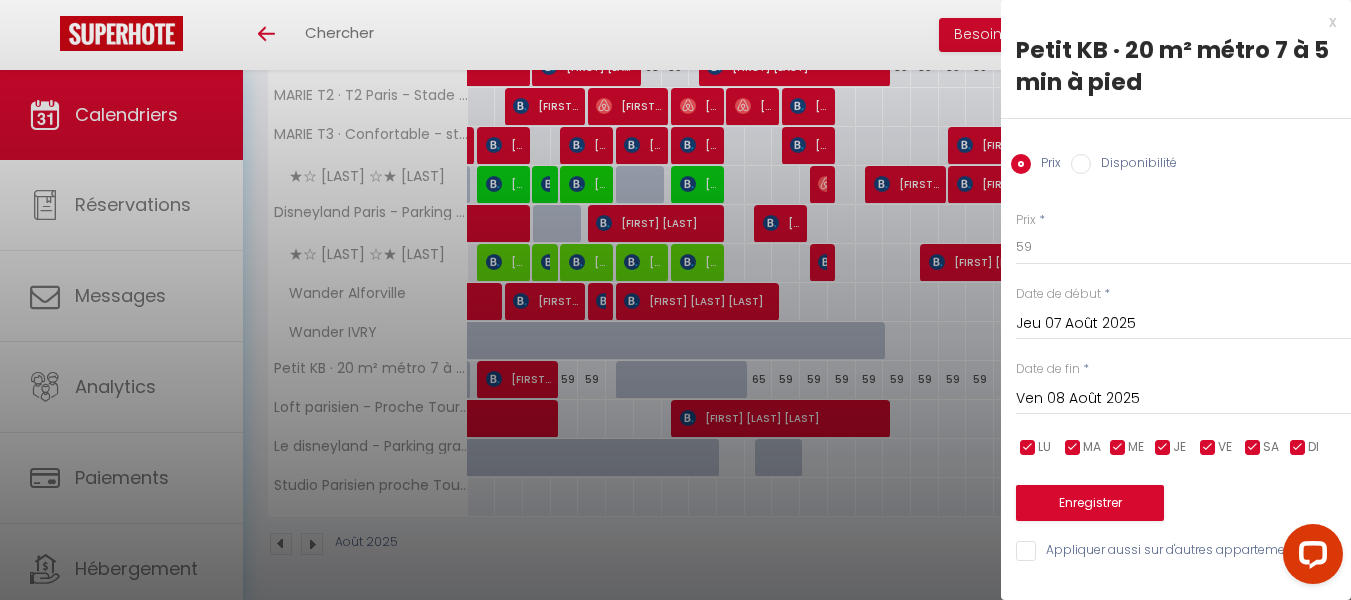 click on "x" at bounding box center [1168, 22] 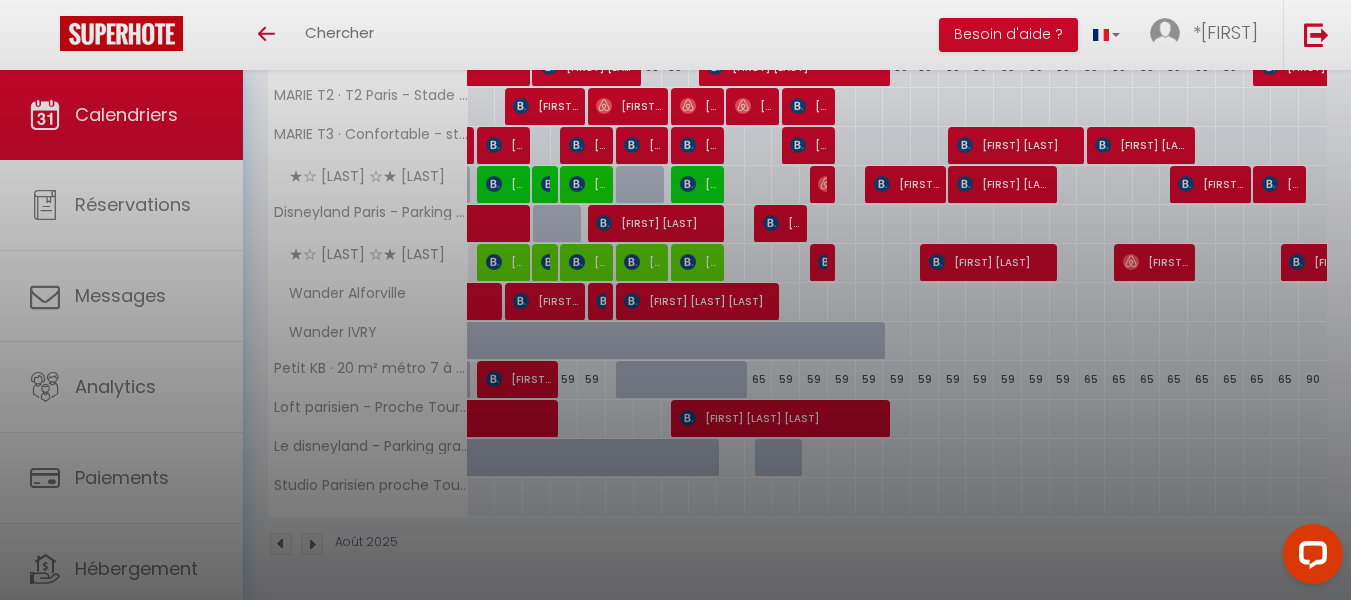 type 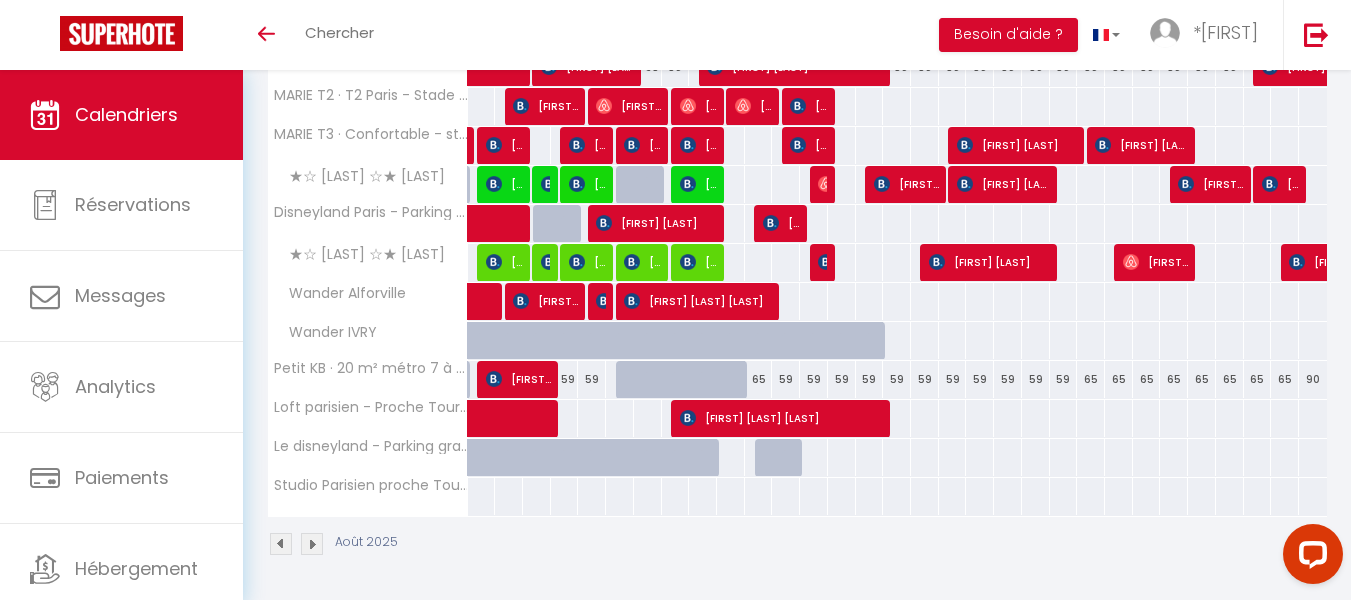 click at bounding box center (713, 391) 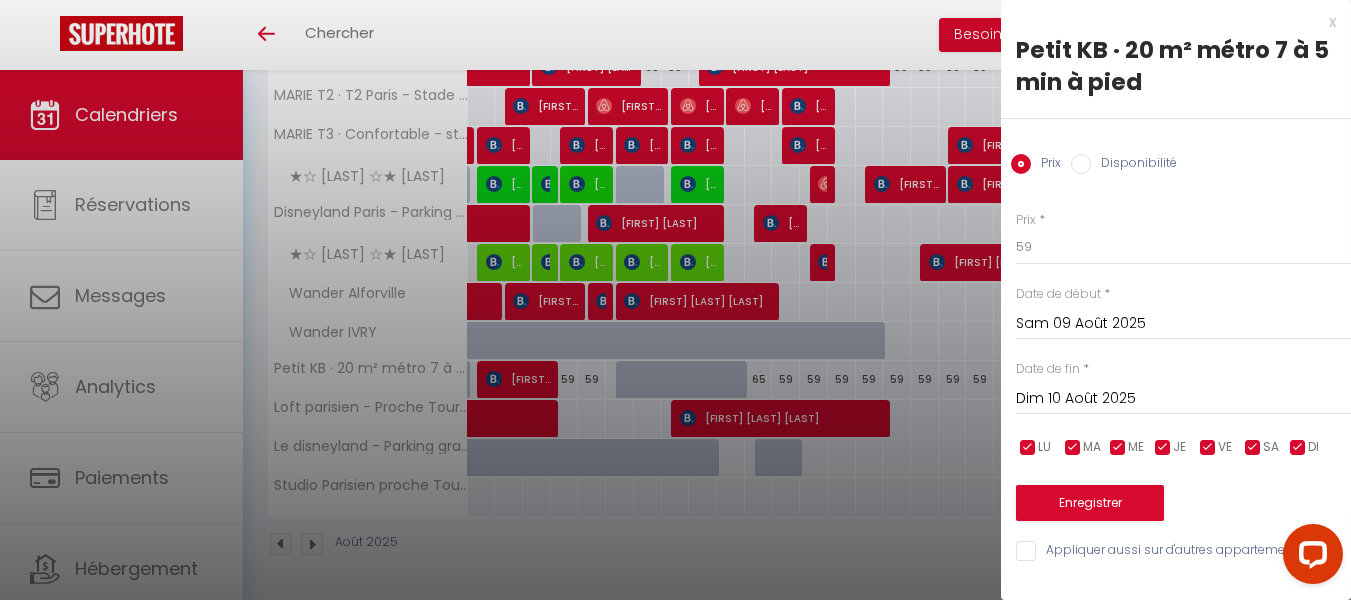 click on "x" at bounding box center [1168, 22] 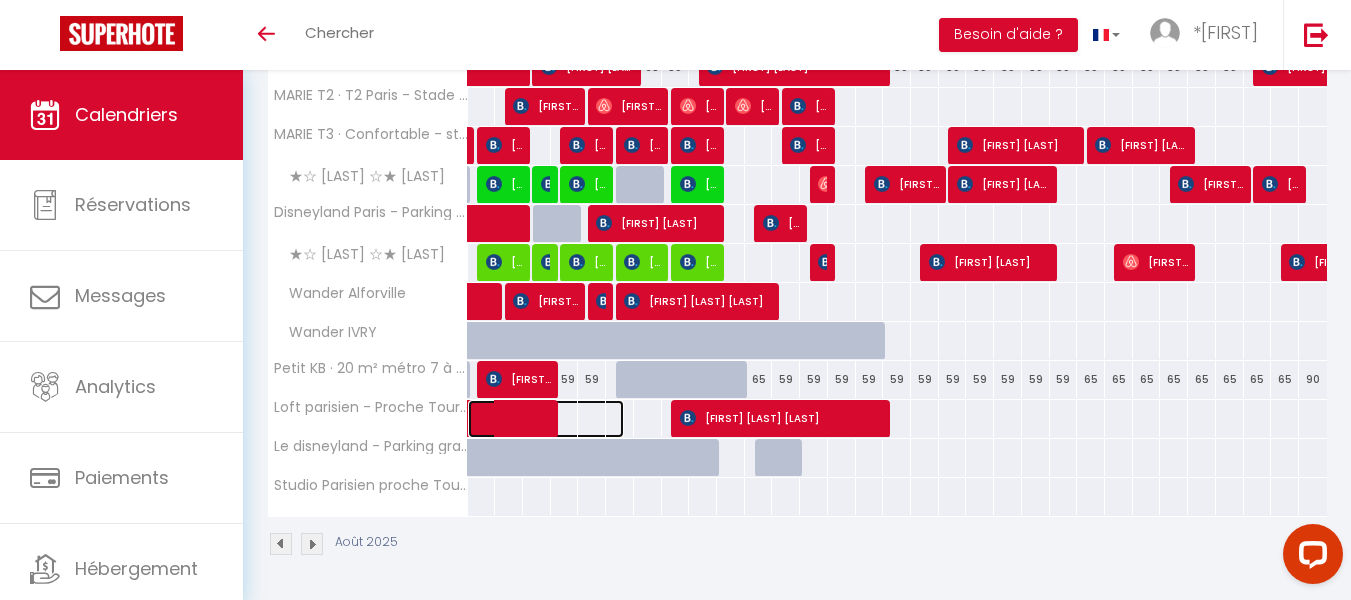 click at bounding box center (555, 419) 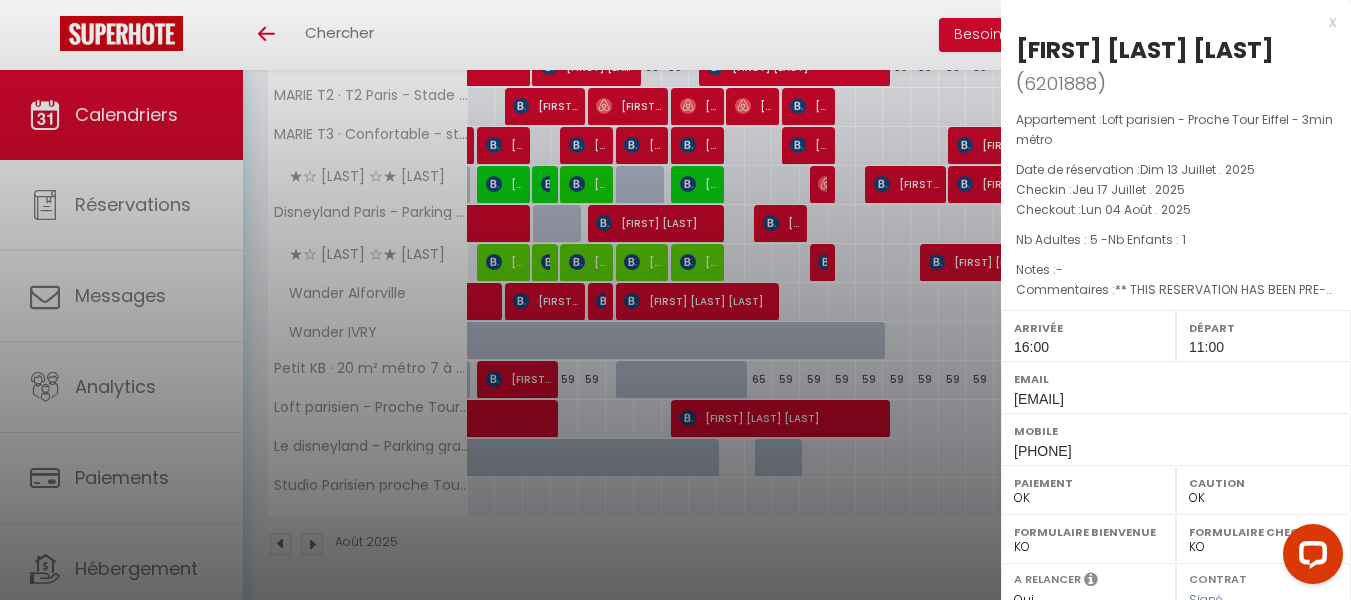 click on "x" at bounding box center [1168, 22] 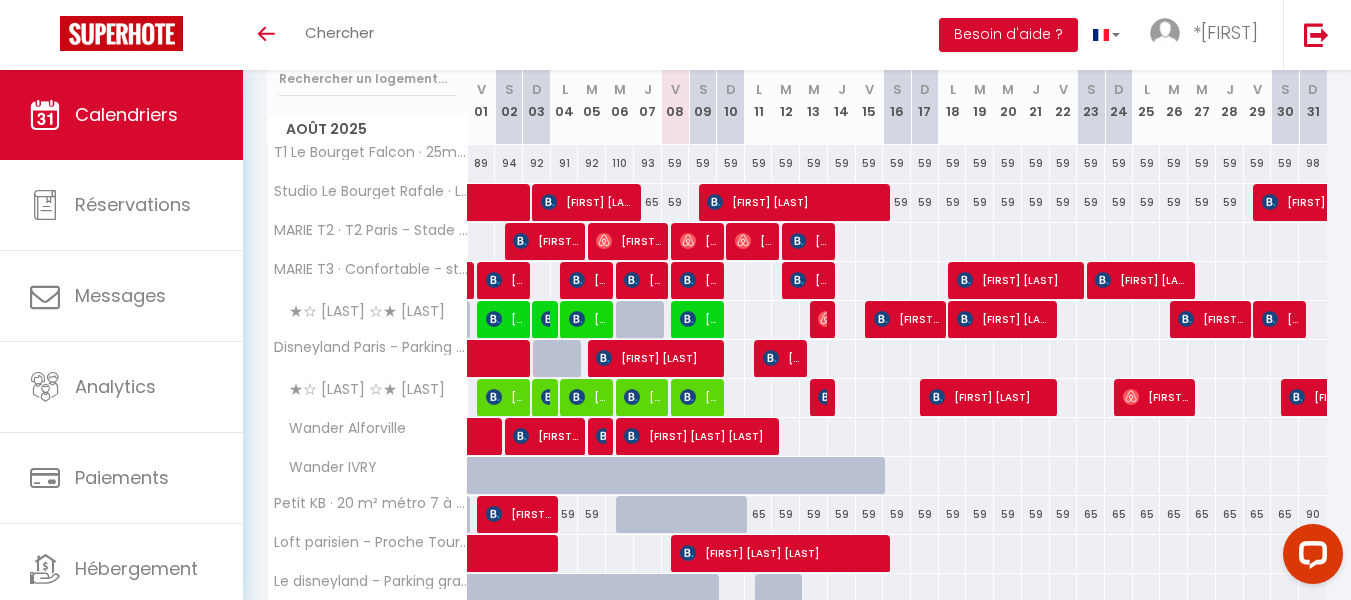 scroll, scrollTop: 273, scrollLeft: 0, axis: vertical 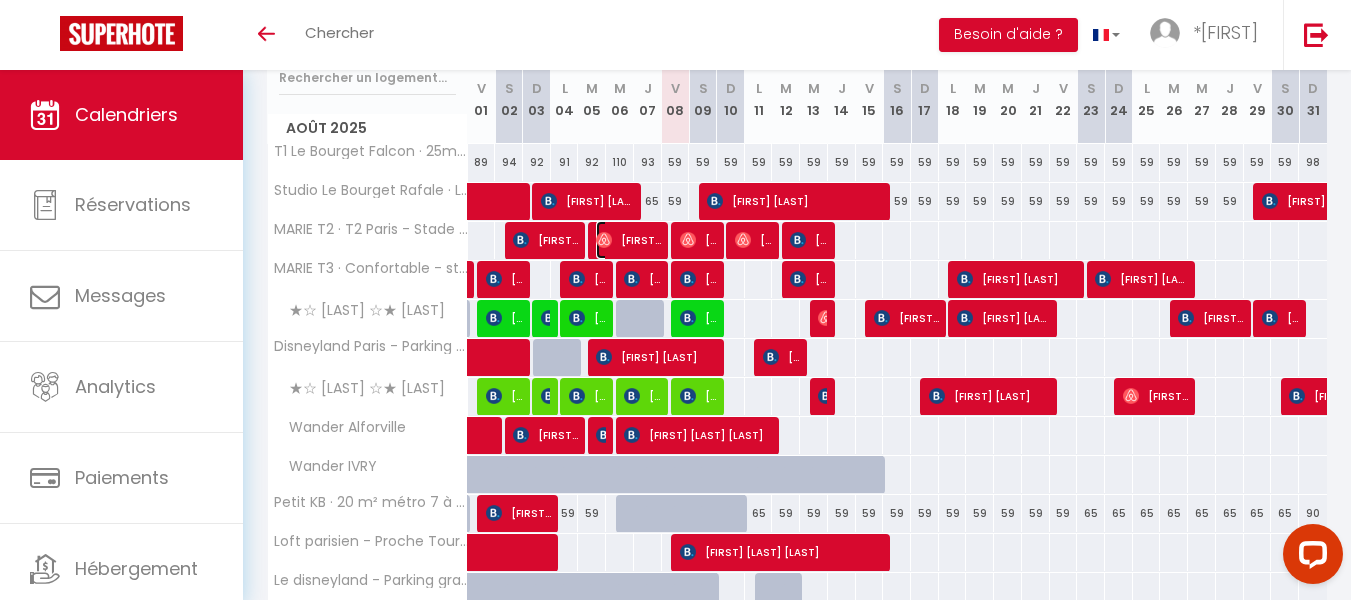 click on "[LAST] [LAST]" at bounding box center [628, 240] 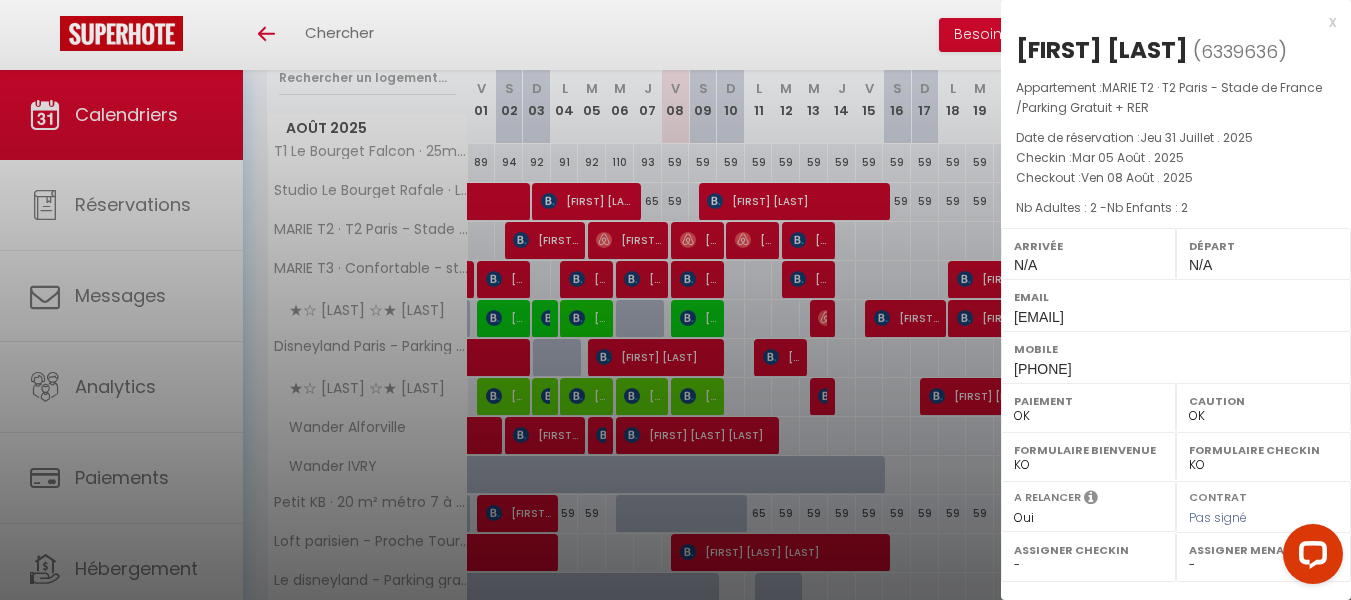 click on "x" at bounding box center (1168, 22) 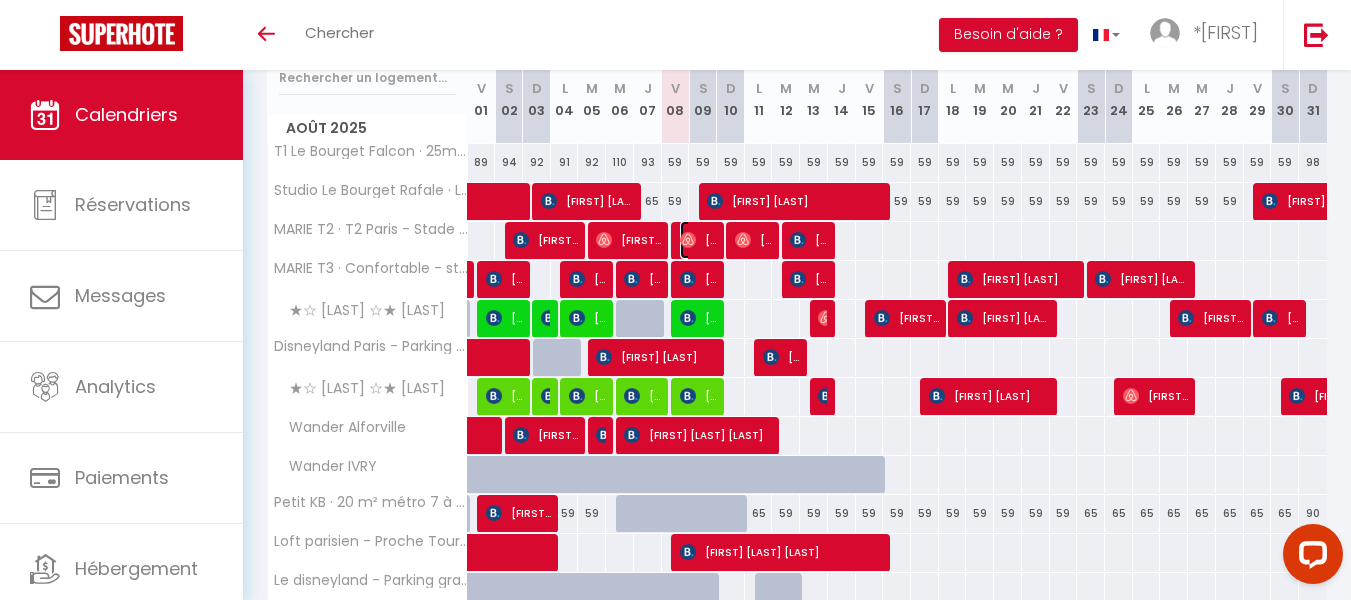 click at bounding box center [688, 240] 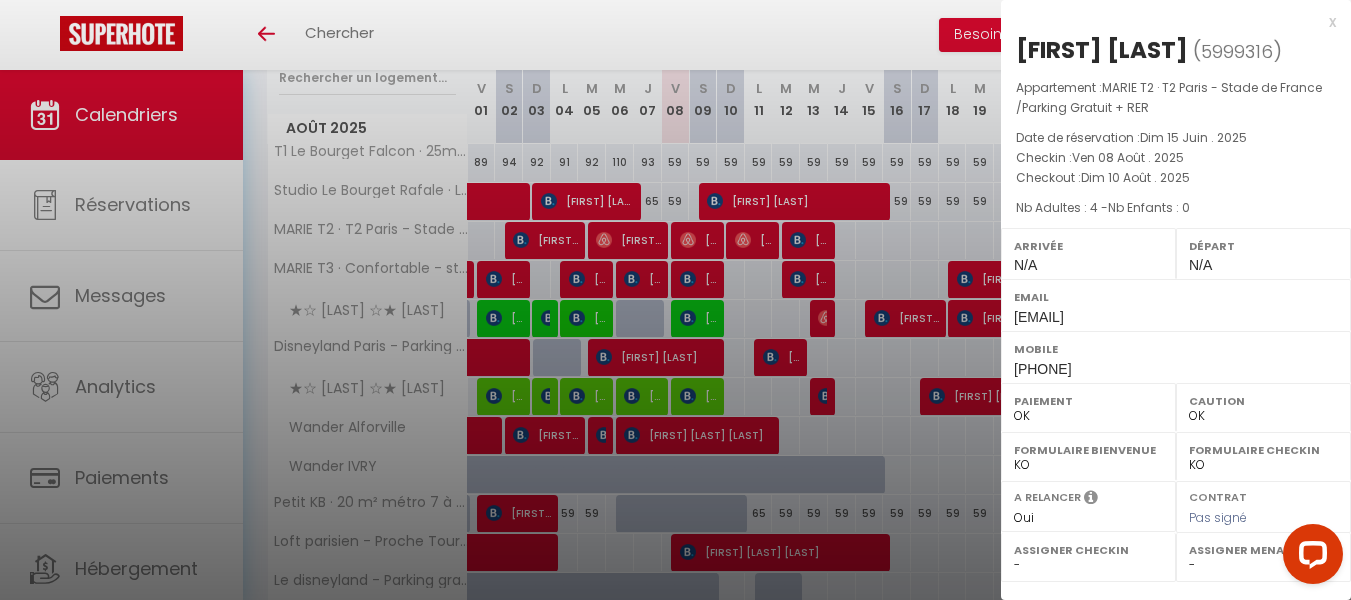 click on "x" at bounding box center (1168, 22) 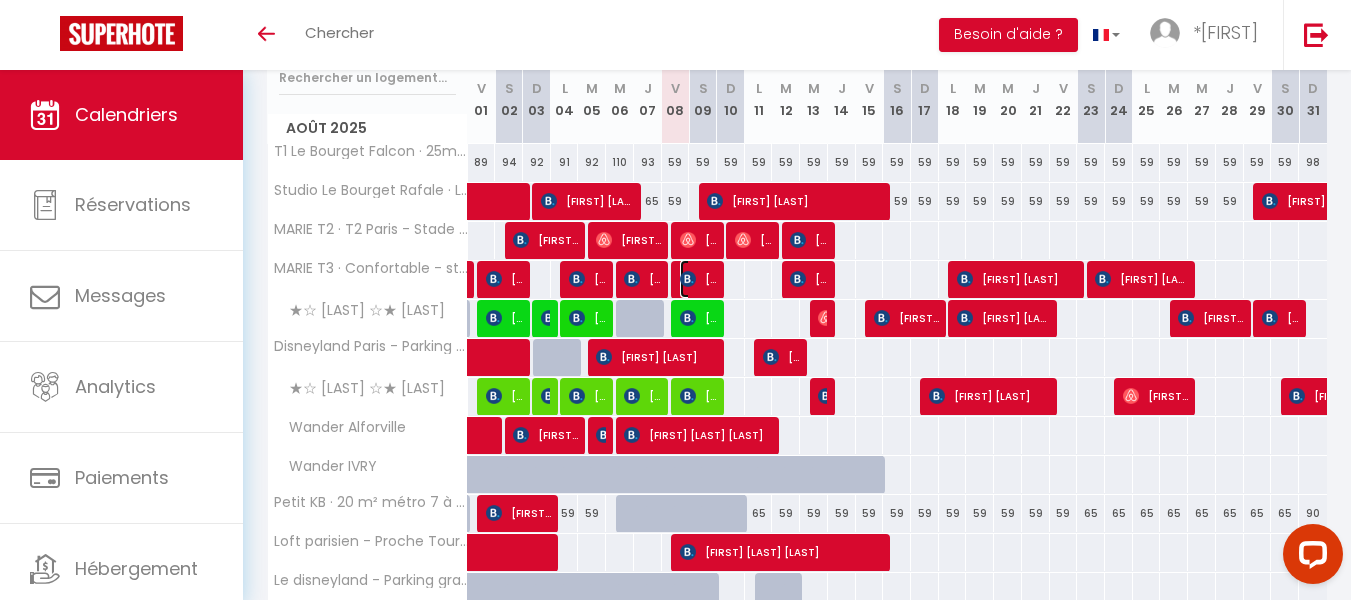 click on "[FIRST] [LAST]" at bounding box center [698, 279] 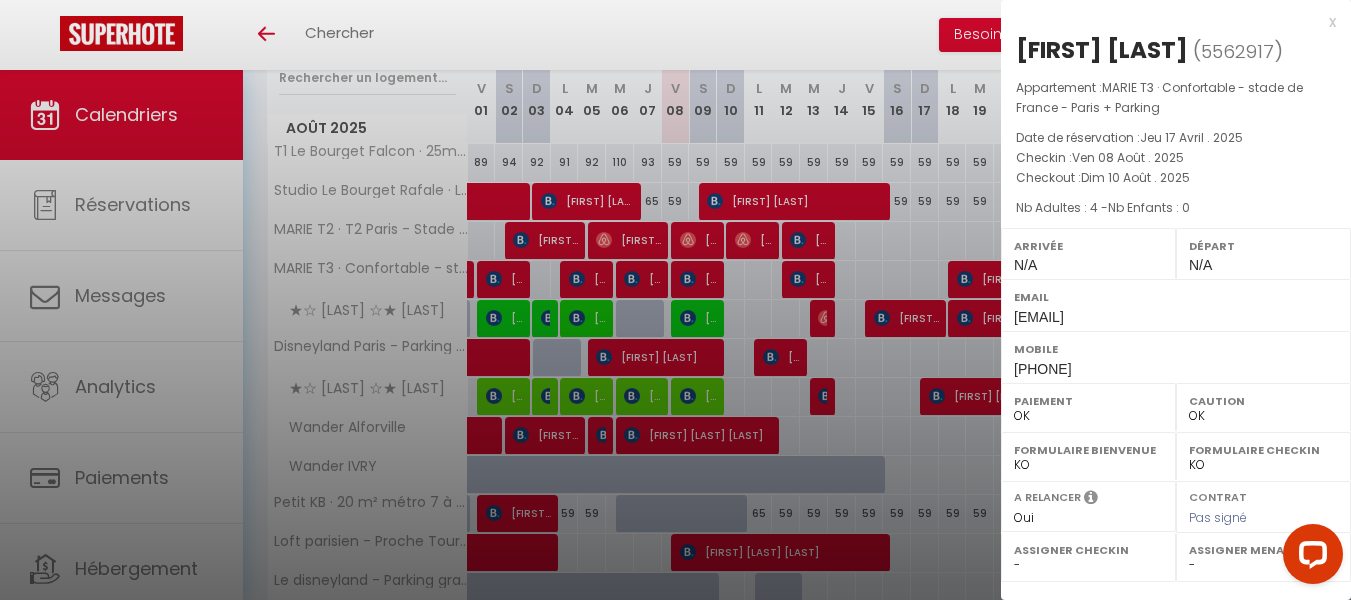 click on "x" at bounding box center (1168, 22) 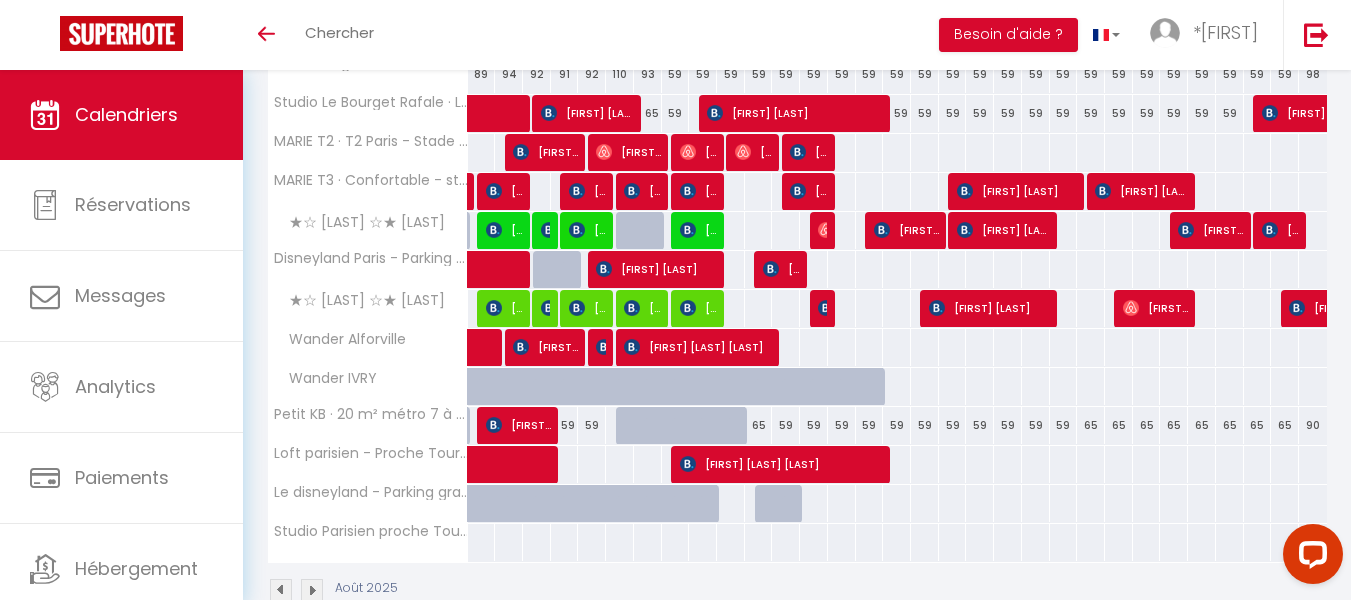 scroll, scrollTop: 358, scrollLeft: 0, axis: vertical 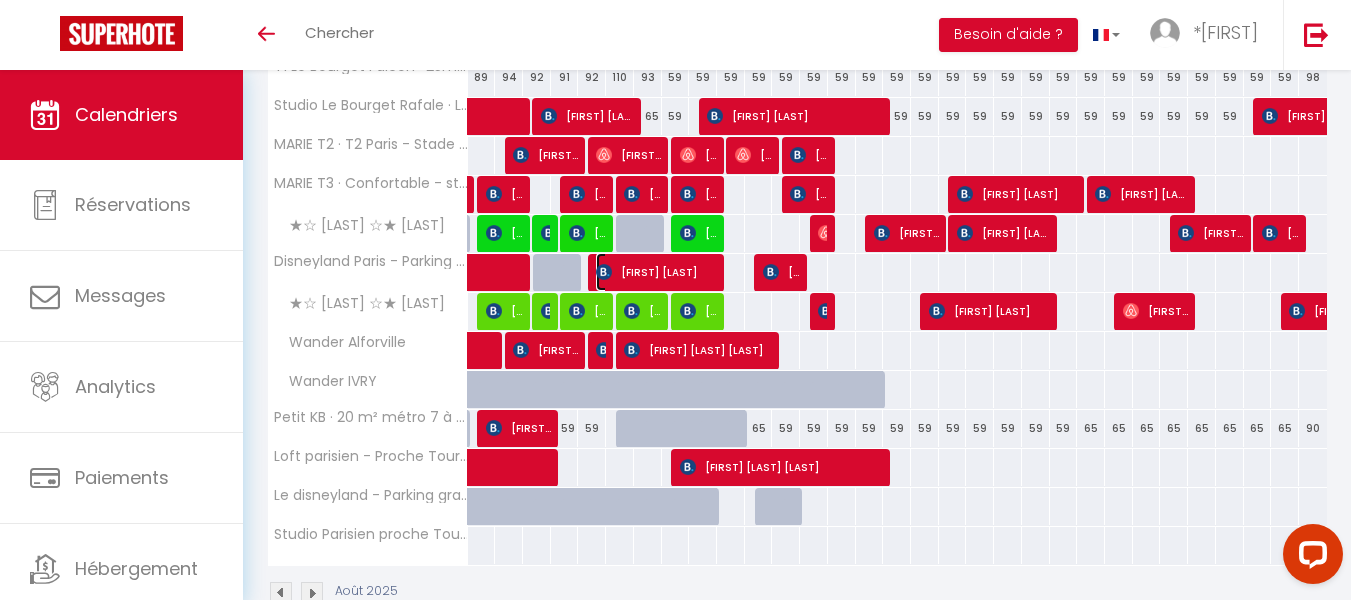 click on "[FIRST] [LAST]" at bounding box center [656, 272] 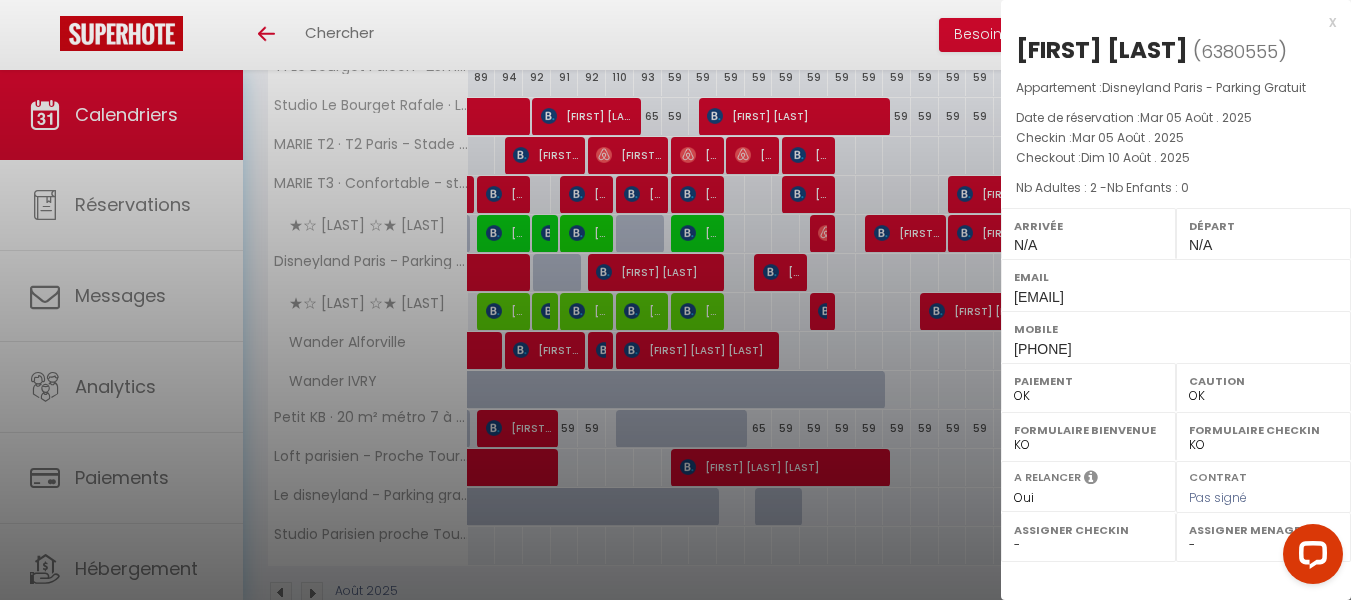 click on "x" at bounding box center (1168, 22) 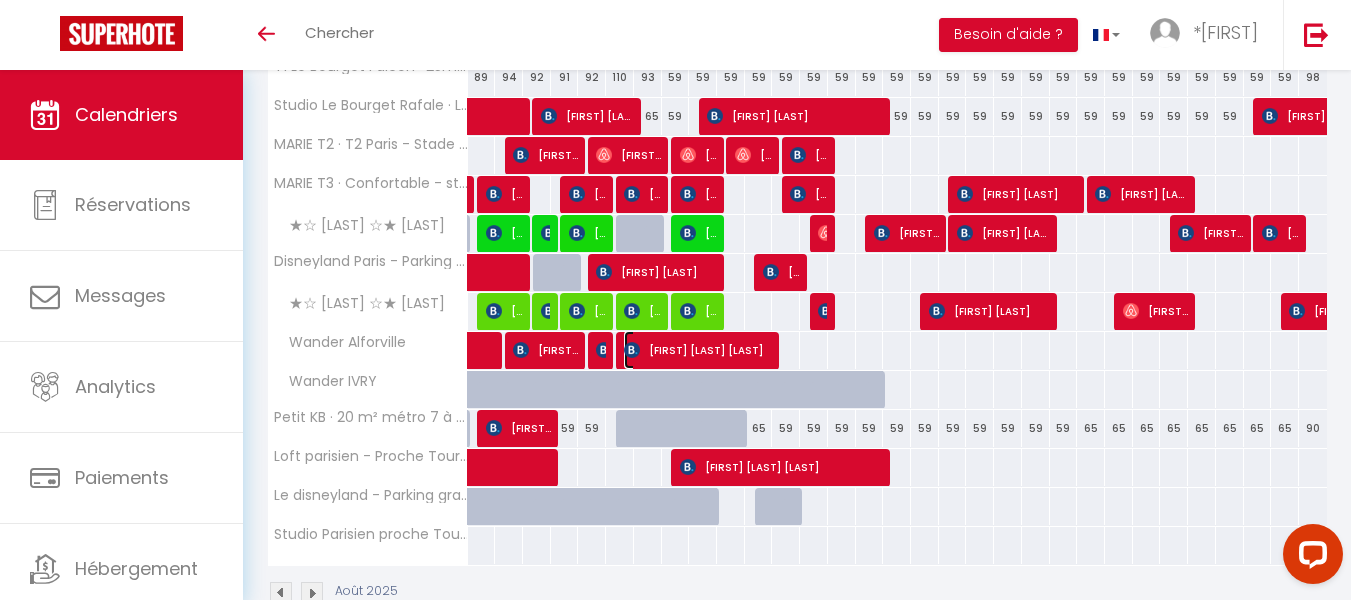 click on "[LAST] [FIRST] [LAST]" at bounding box center (698, 350) 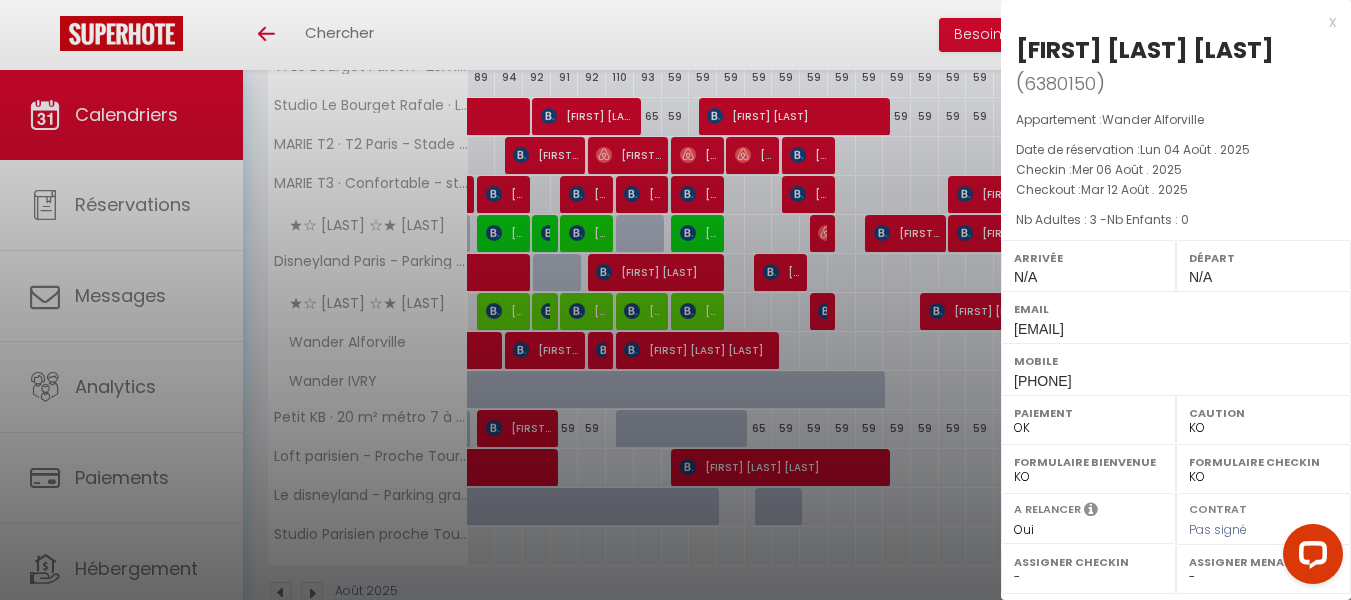 click on "x
Yao Franck Olivier KOFFI
( 6380150 )
Appartement :
Wander Alforville
Date de réservation :
Lun 04 Août . 2025
Checkin :
Mer 06 Août . 2025
Checkout :
Mar 12 Août . 2025
Nb Adultes : 3 -
Nb Enfants :
0             Arrivée
N/A   Départ
N/A   Email
ykoffi.202253@guest.booking.com   Mobile
+33787924592   Paiement
OK   KO   Caution   OK   KO   Formulaire Bienvenue
OK   KO   Formulaire Checkin
OK   KO    A relancer     Oui   Non   Contrat
Pas signé   Assigner Checkin   -" at bounding box center [1176, 202] 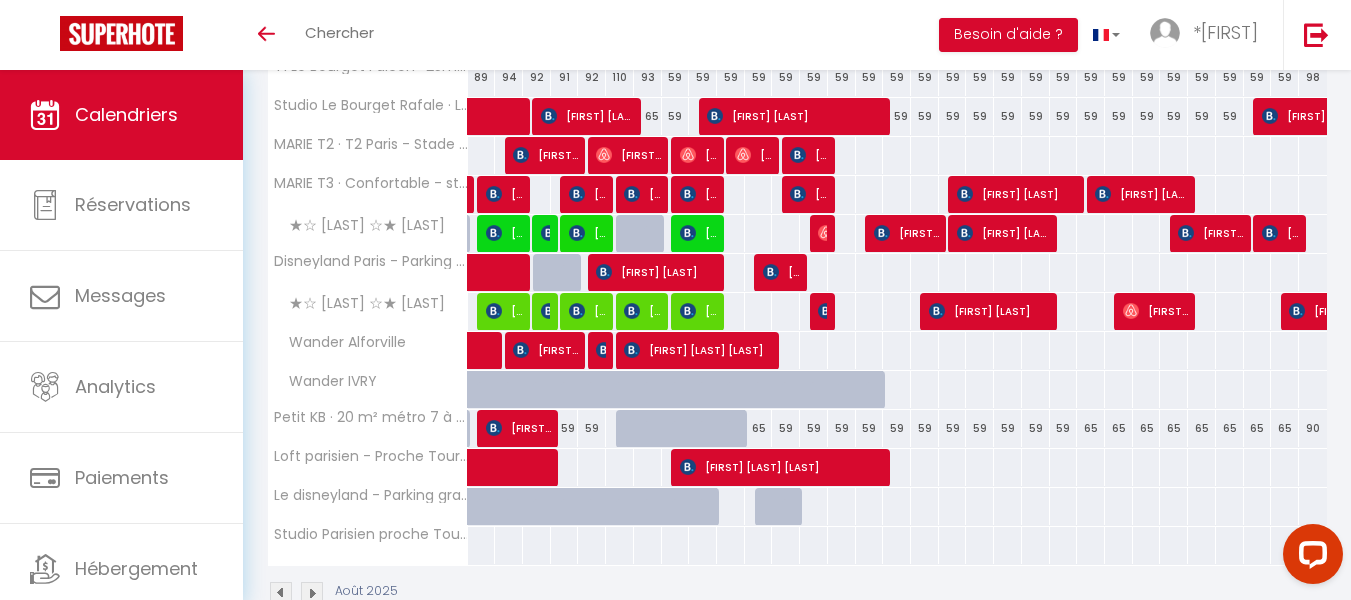 scroll, scrollTop: 407, scrollLeft: 0, axis: vertical 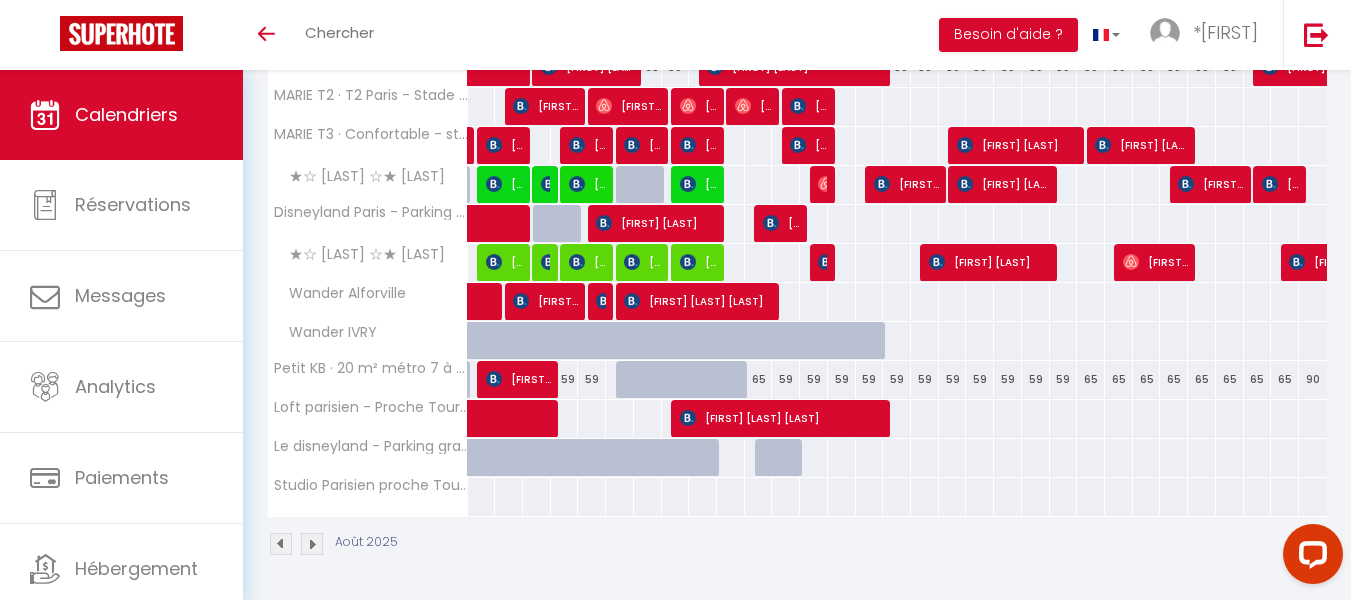 click at bounding box center (686, 391) 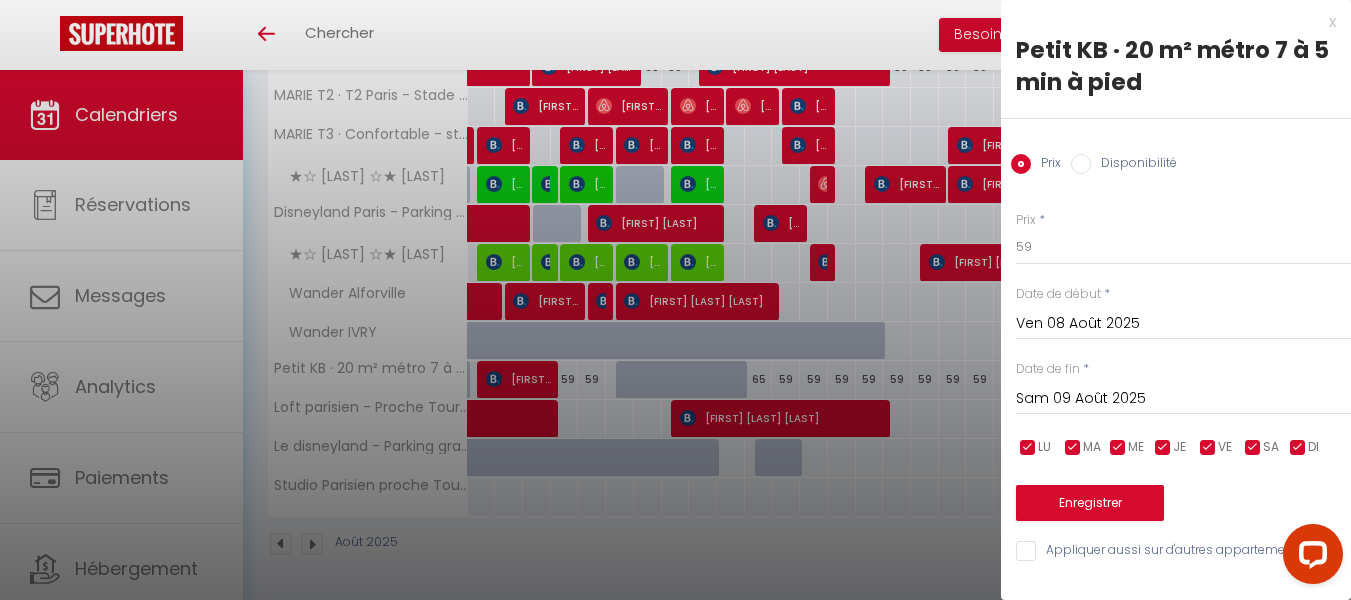 click on "x" at bounding box center (1168, 22) 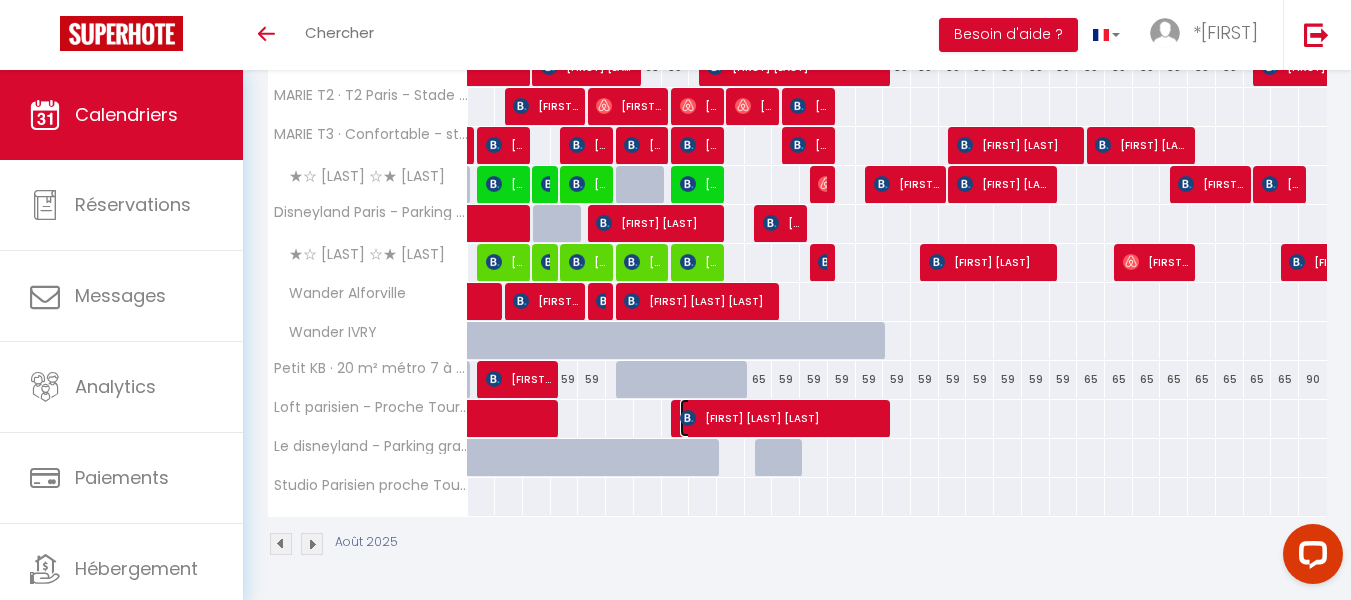 click on "Ronivaldo Henrique Proença Sutil" at bounding box center [782, 418] 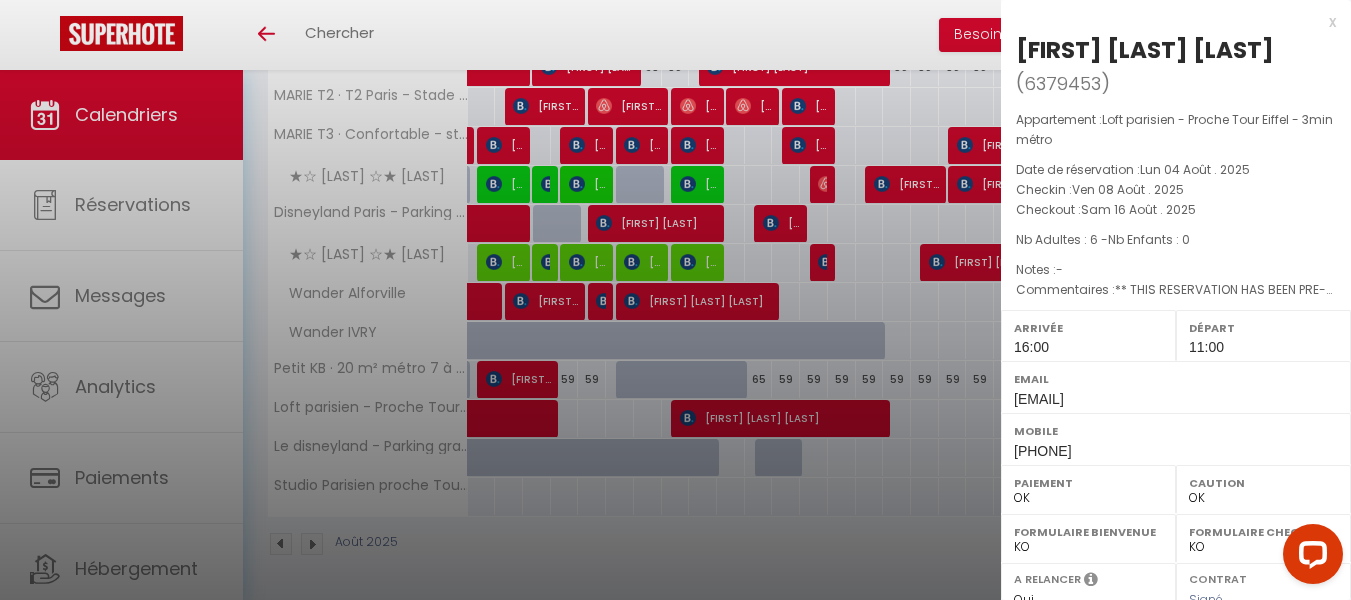 click on "x" at bounding box center [1168, 22] 